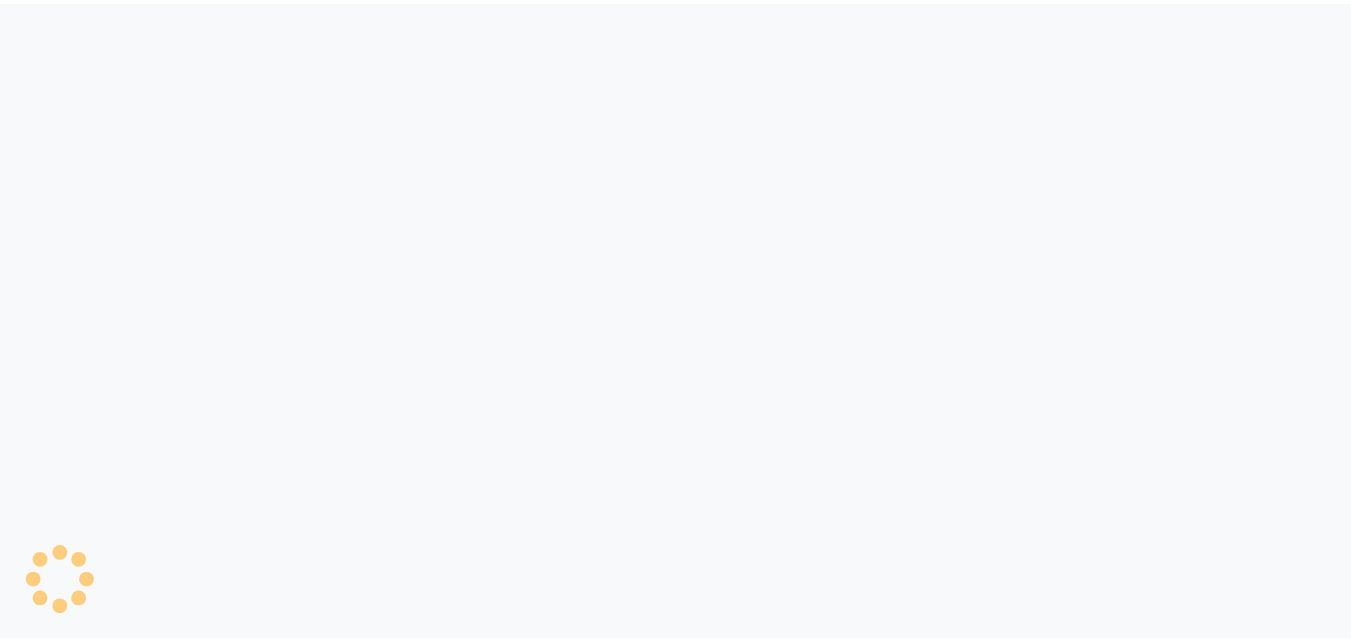 scroll, scrollTop: 0, scrollLeft: 0, axis: both 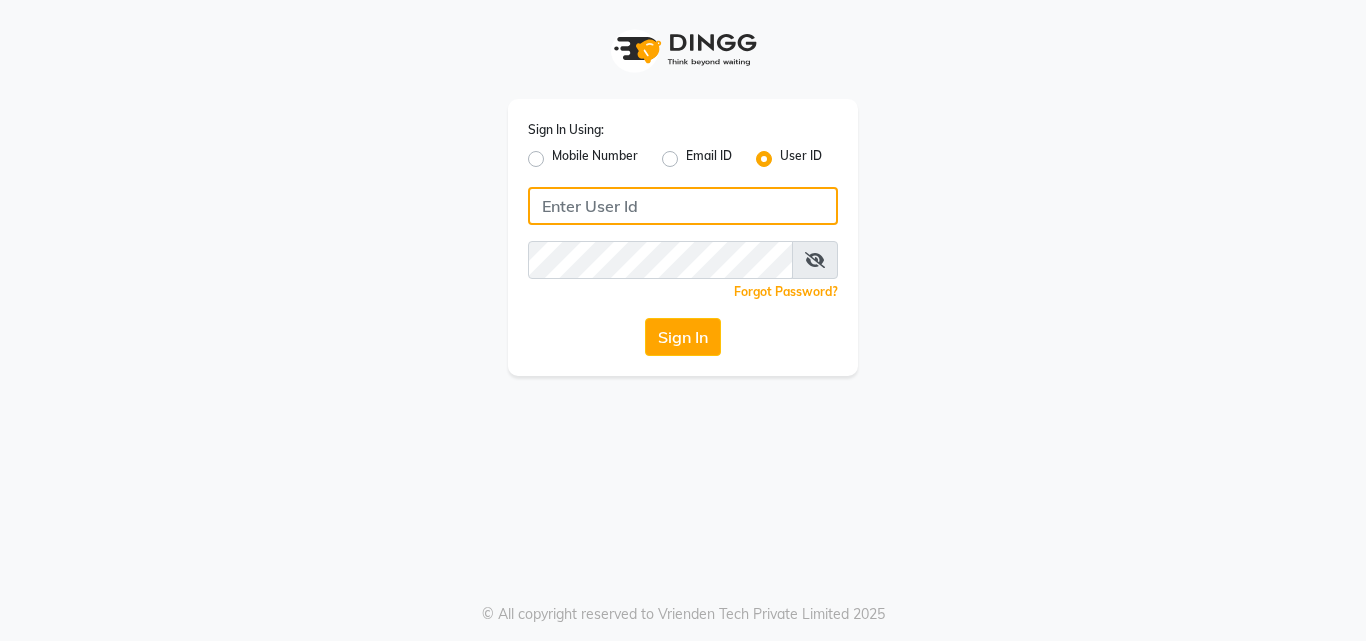 click 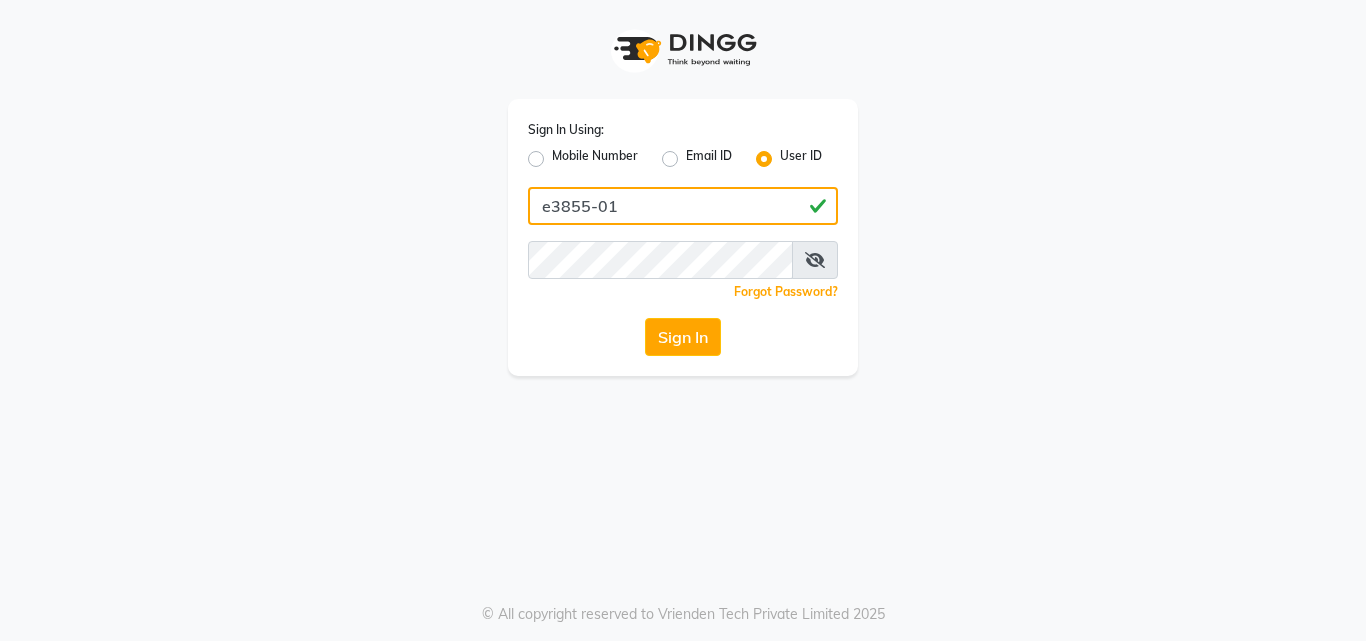 type on "e3855-01" 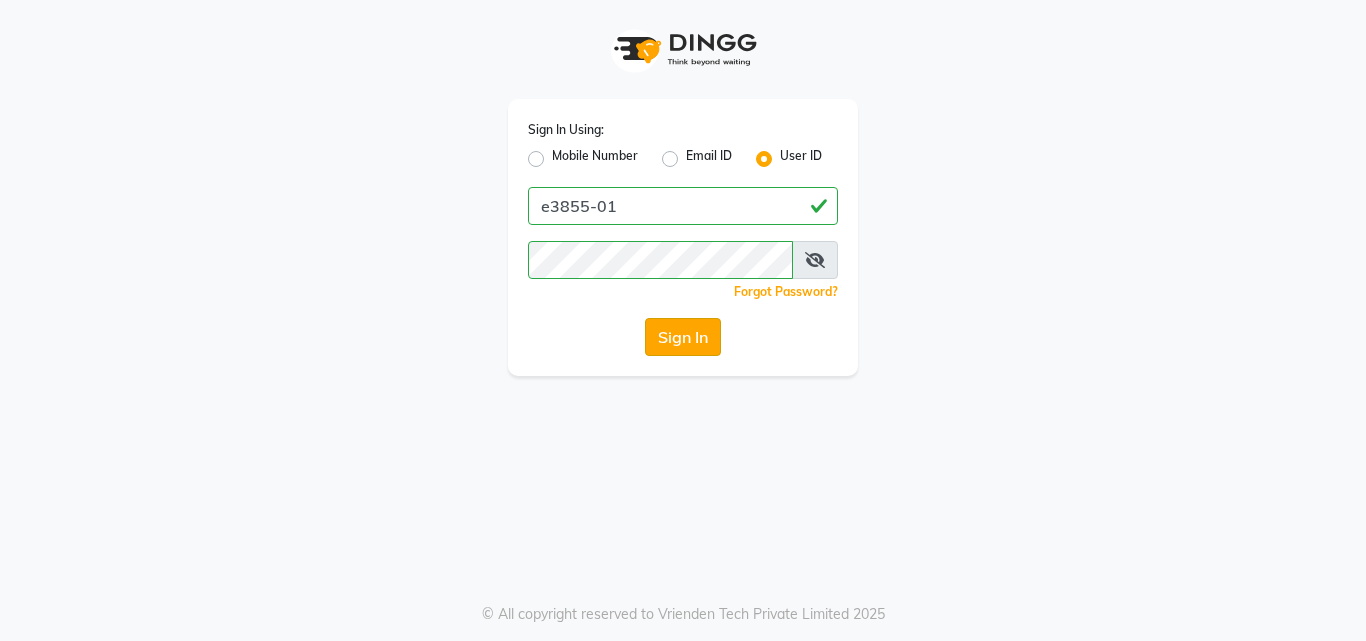 click on "Sign In" 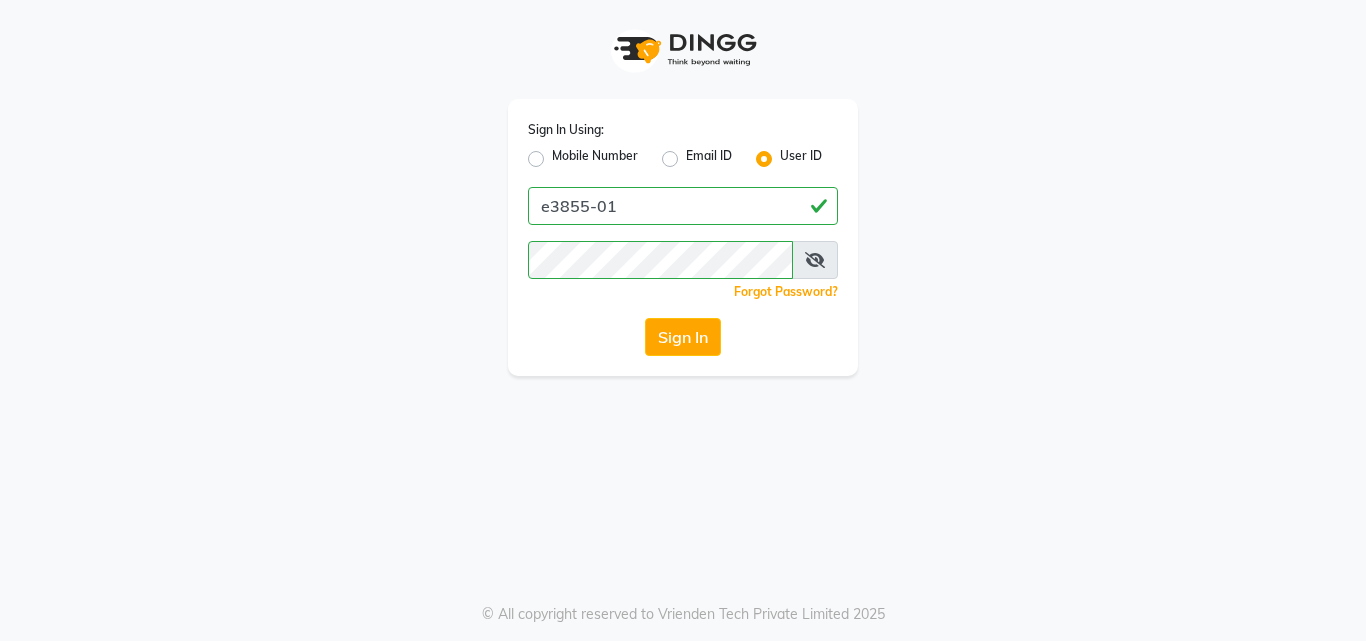 click at bounding box center [815, 260] 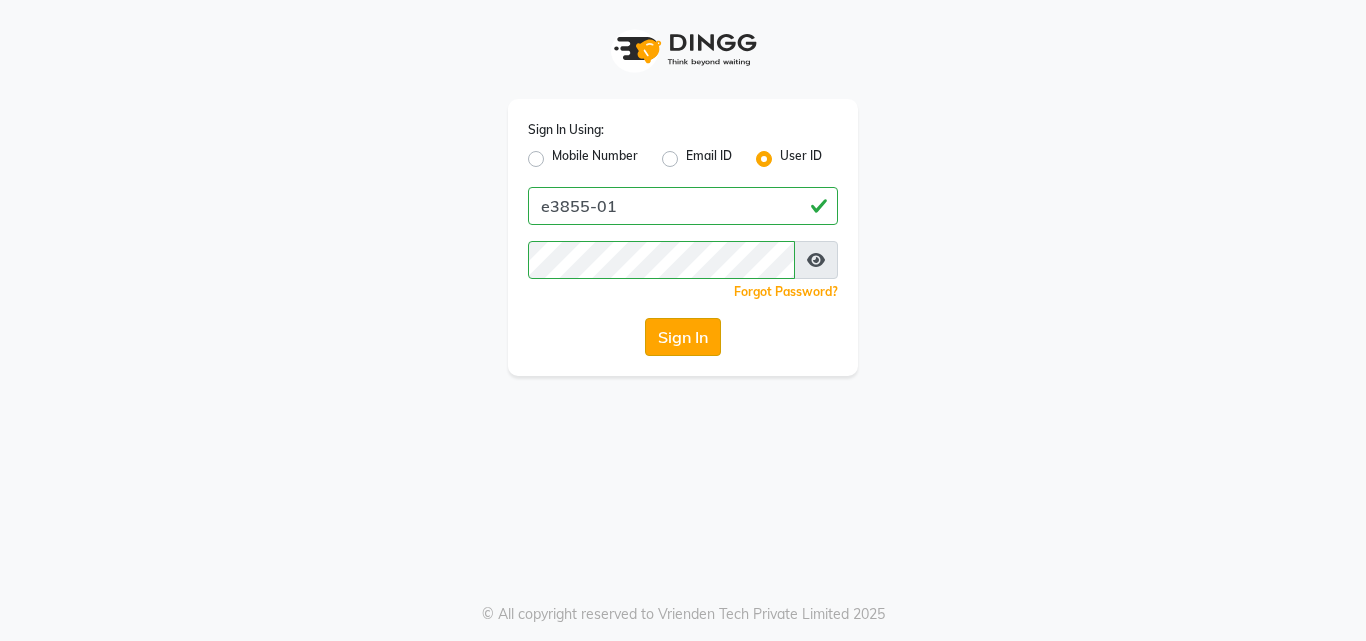 click on "Sign In" 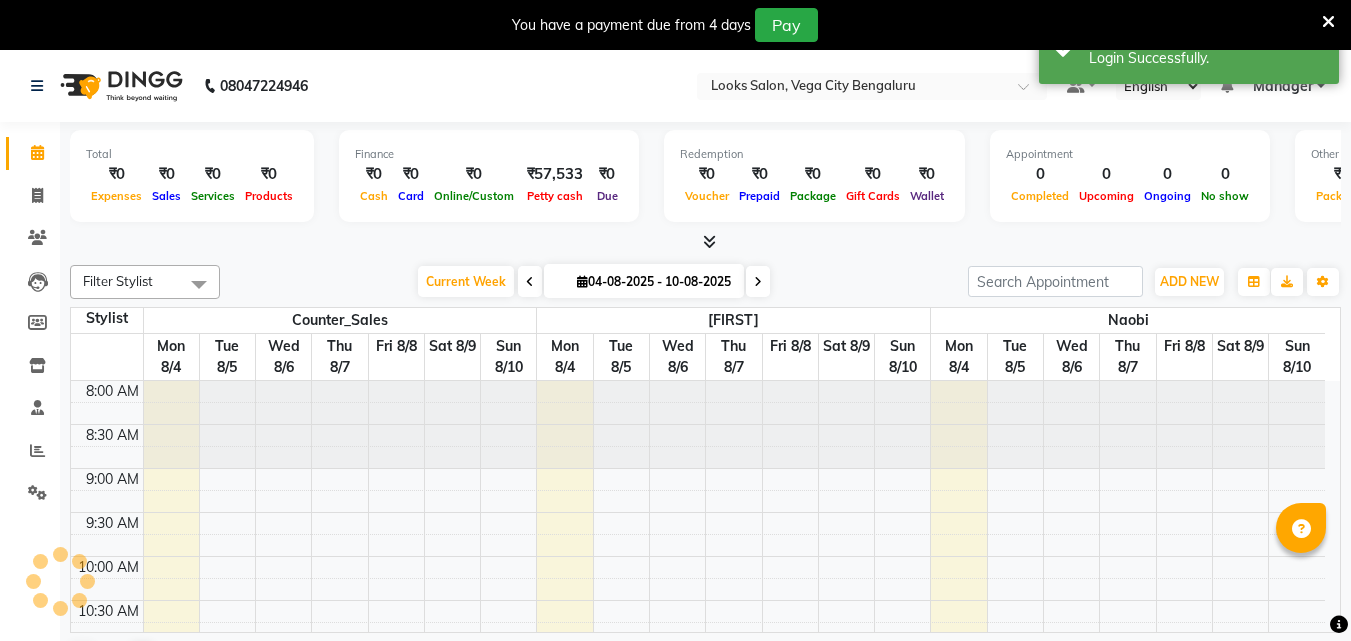 scroll, scrollTop: 0, scrollLeft: 0, axis: both 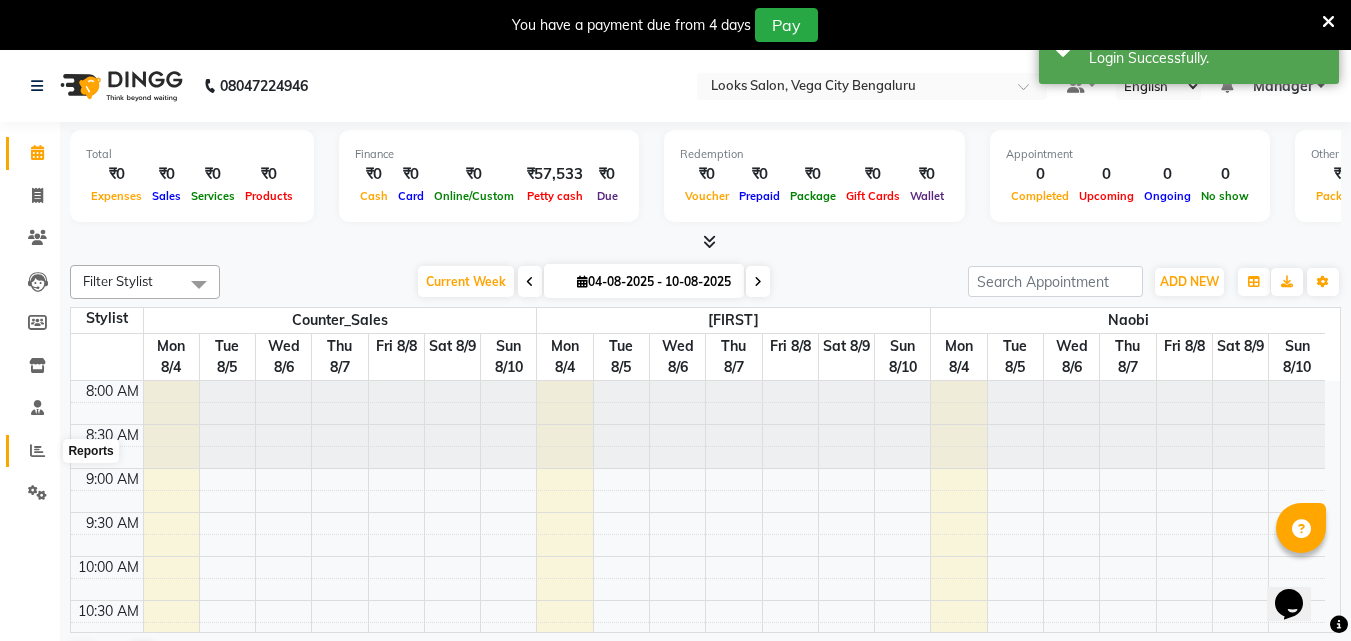 click 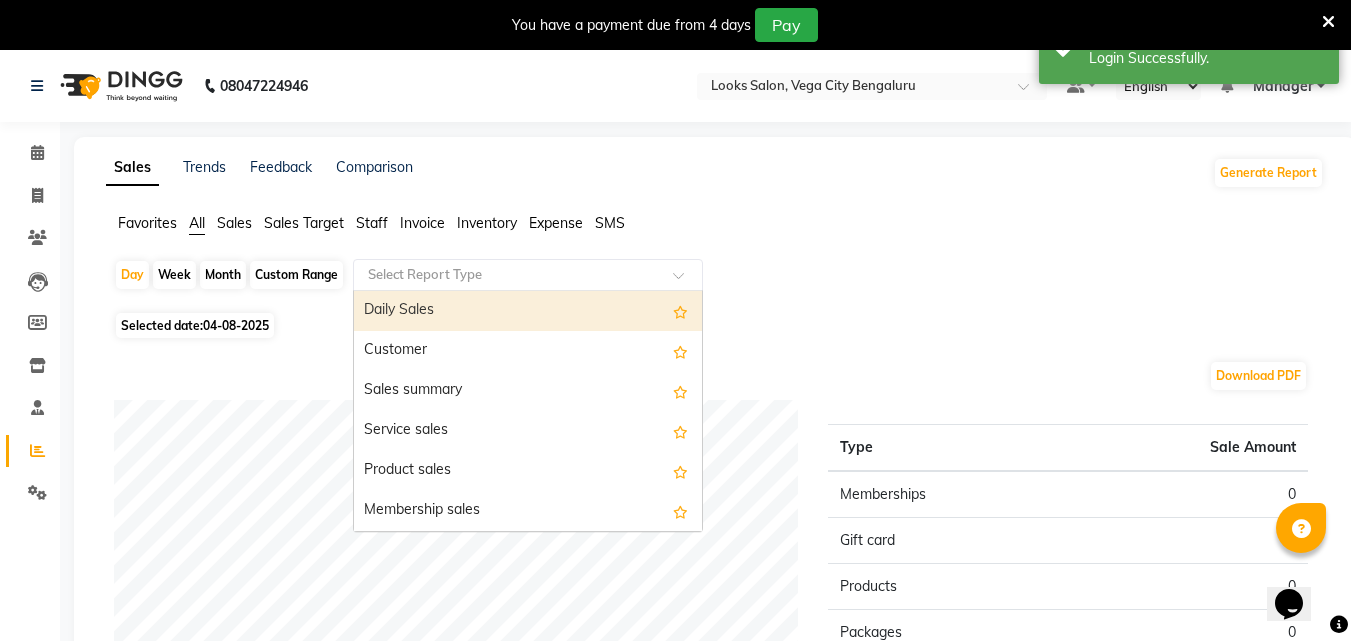 click on "Select Report Type" 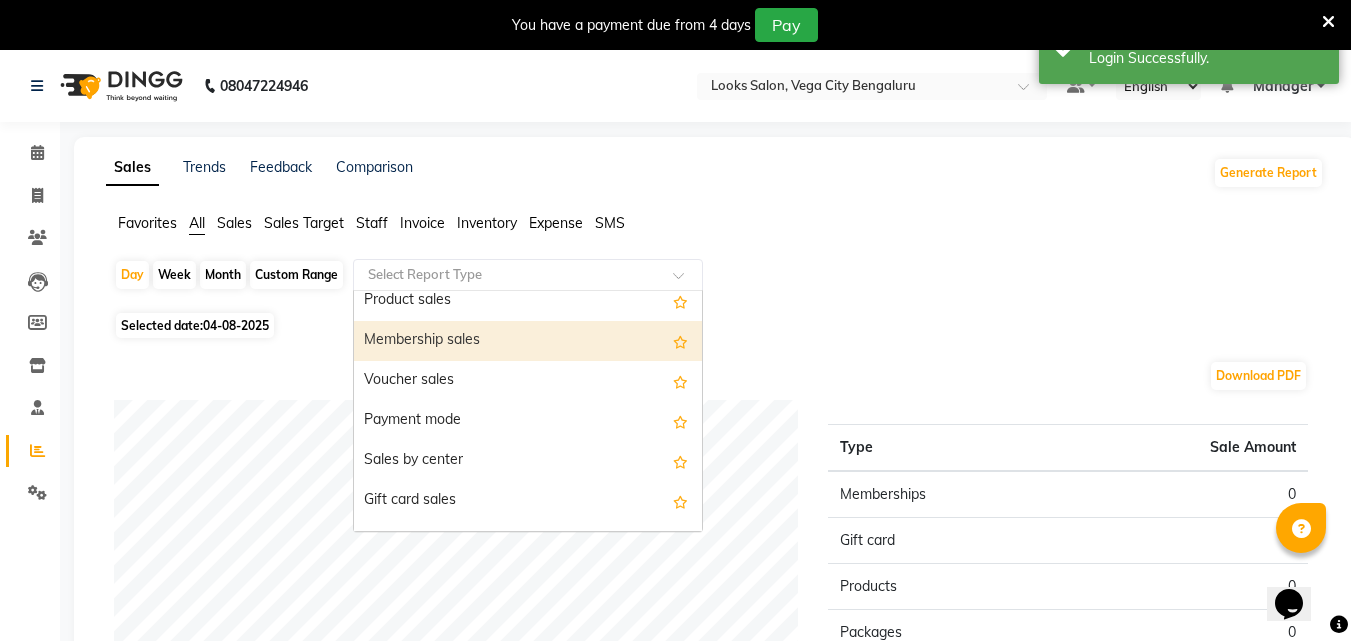 scroll, scrollTop: 200, scrollLeft: 0, axis: vertical 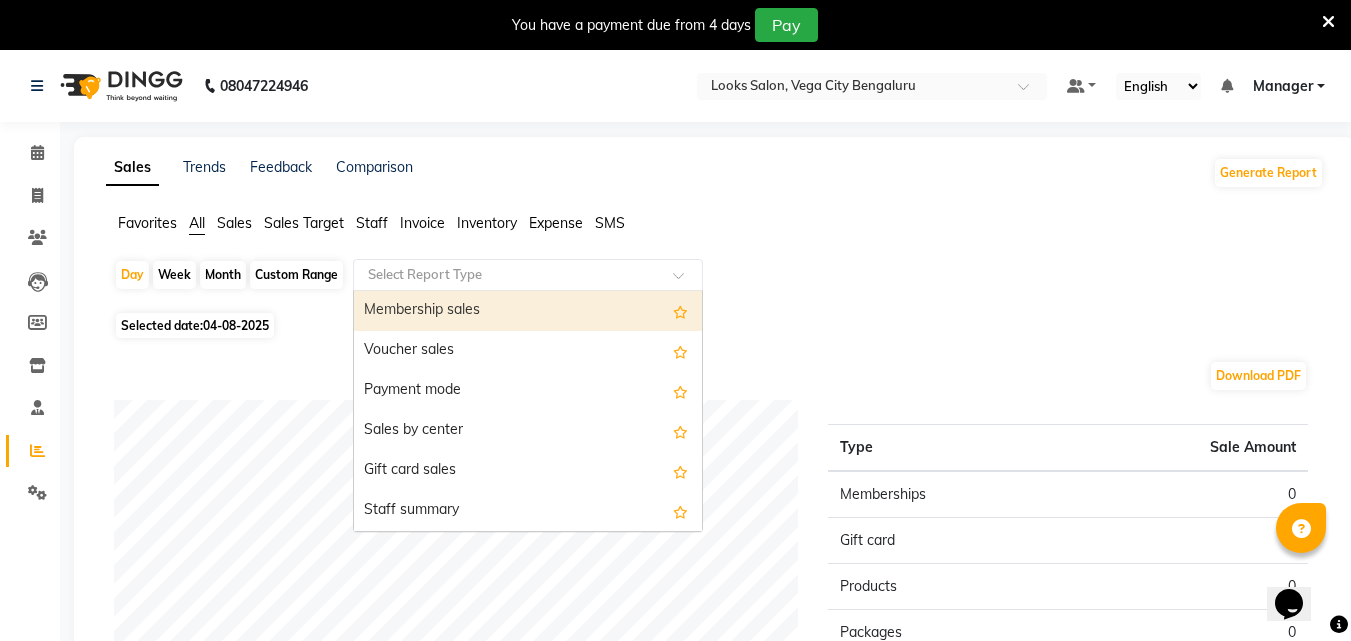 click on "Favorites All Sales Sales Target Staff Invoice Inventory Expense SMS Day Week Month Custom Range Select Report Type Daily Sales Customer Sales summary Service sales Product sales Membership sales Voucher sales Payment mode Sales by center Gift card sales Staff summary Staff by service Staff by product Staff by membership Staff by customer service Staff by customer Staff attendance Staff attendance logs Staff performance Staff performance service Staff performance product Staff combined summary Staff service summary Staff product summary Staff membership summary Staff prepaid summary Staff voucher summary Staff package summary Staff performance summary Staff Gift card Summary Invoice Tax invoice Tax detail invoice Invoice unpaid(balance due) Product stock summary Product stock ledger Product issues Product issue logs Sales summary by category Sales summary by subcategory Sales inventory profit & Loss Supplier summary 0" 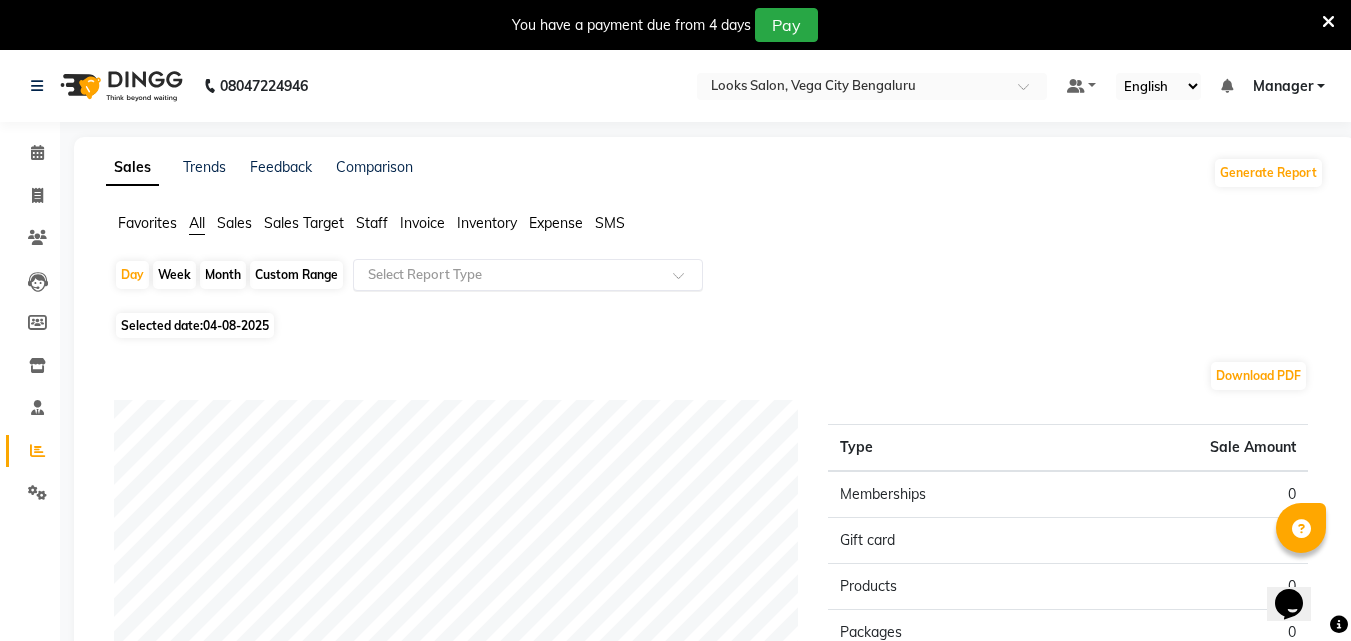 click 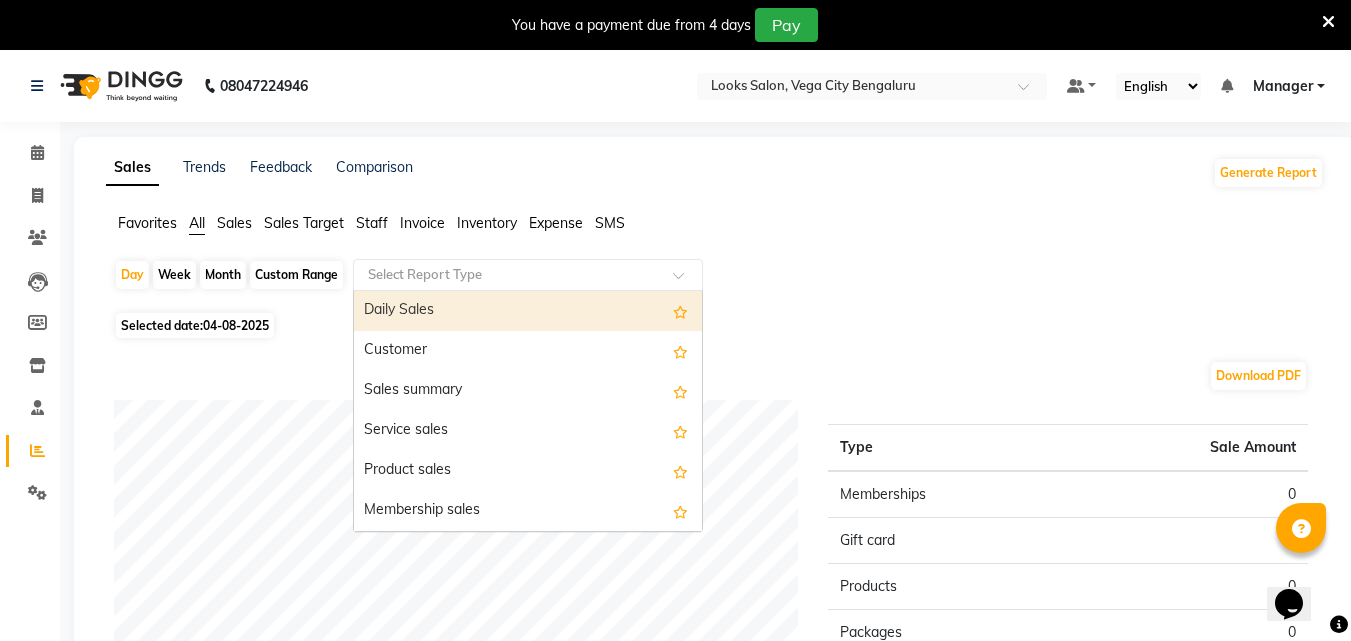 click on "Daily Sales" at bounding box center (528, 311) 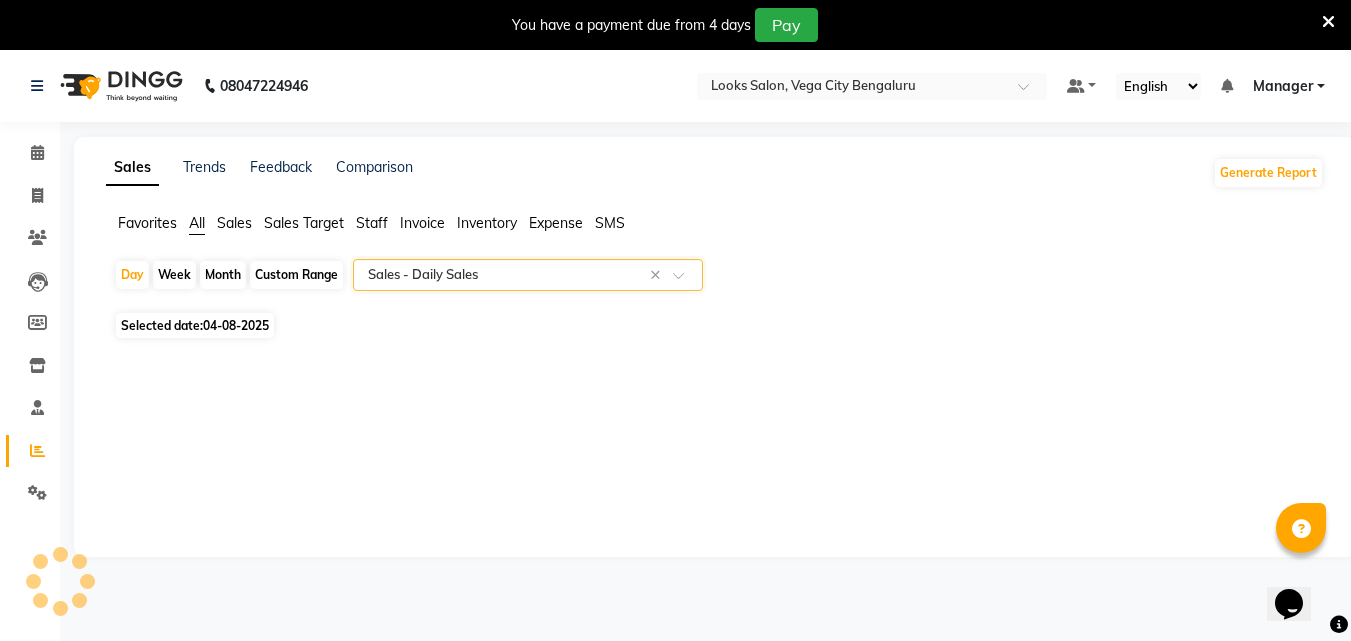 select on "full_report" 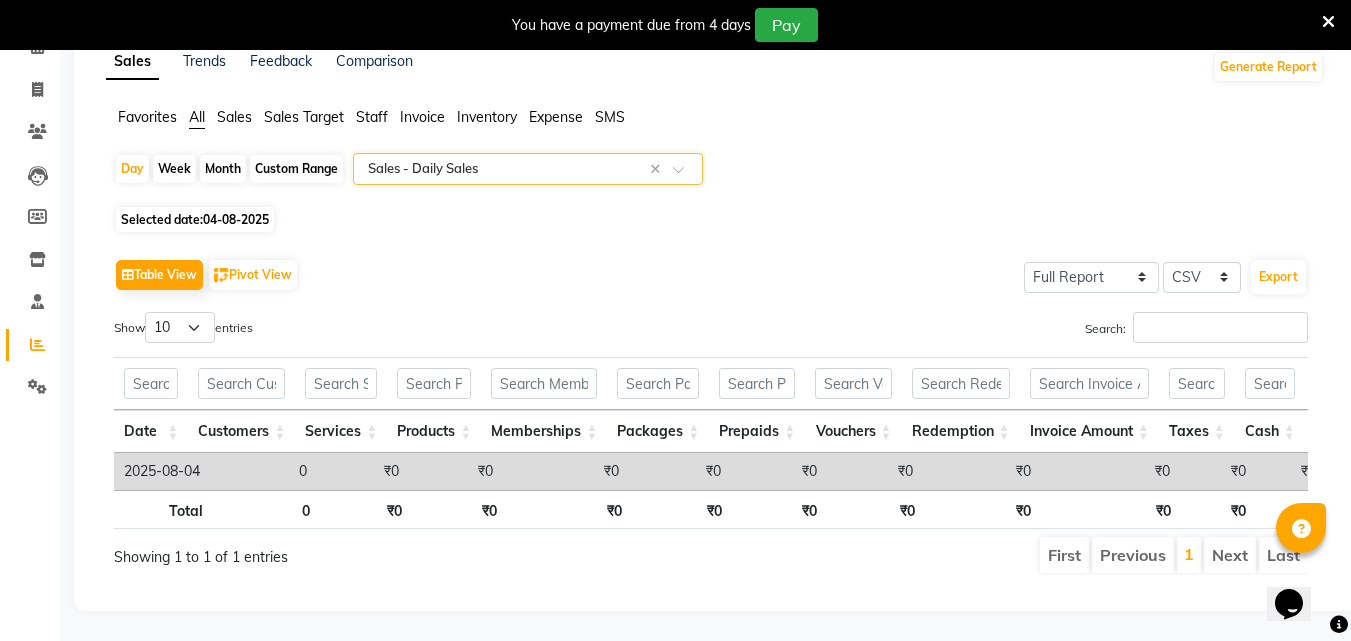 scroll, scrollTop: 136, scrollLeft: 0, axis: vertical 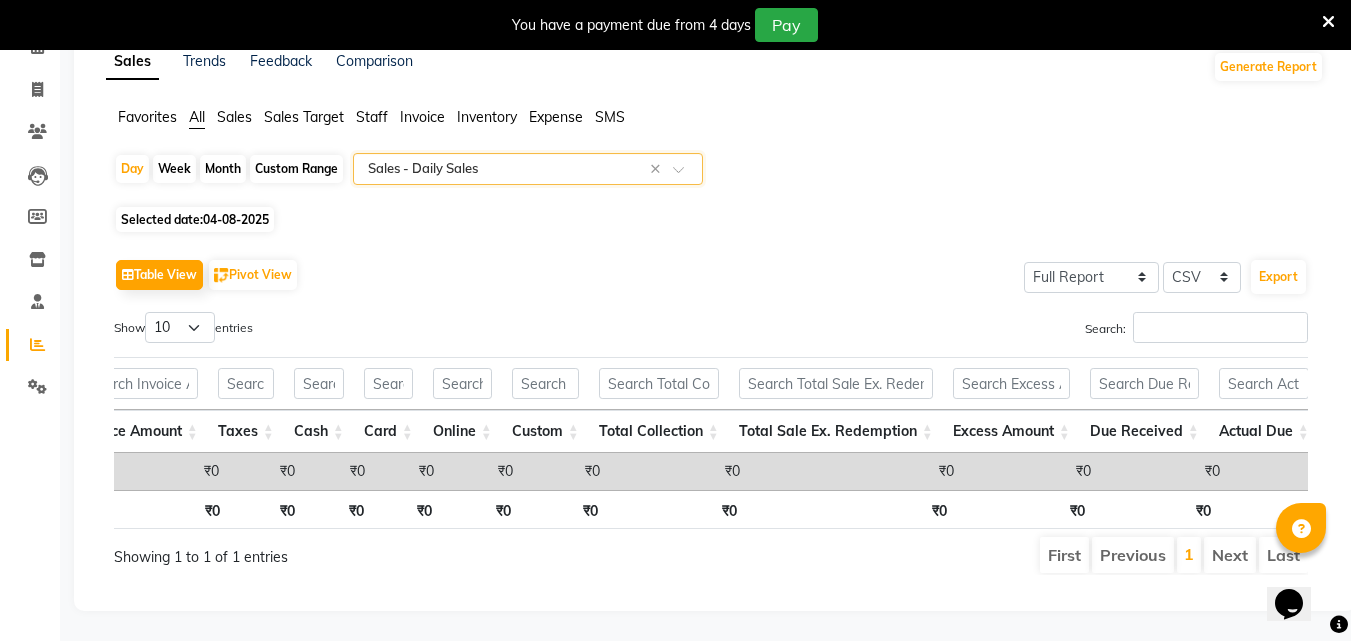 click on "04-08-2025" 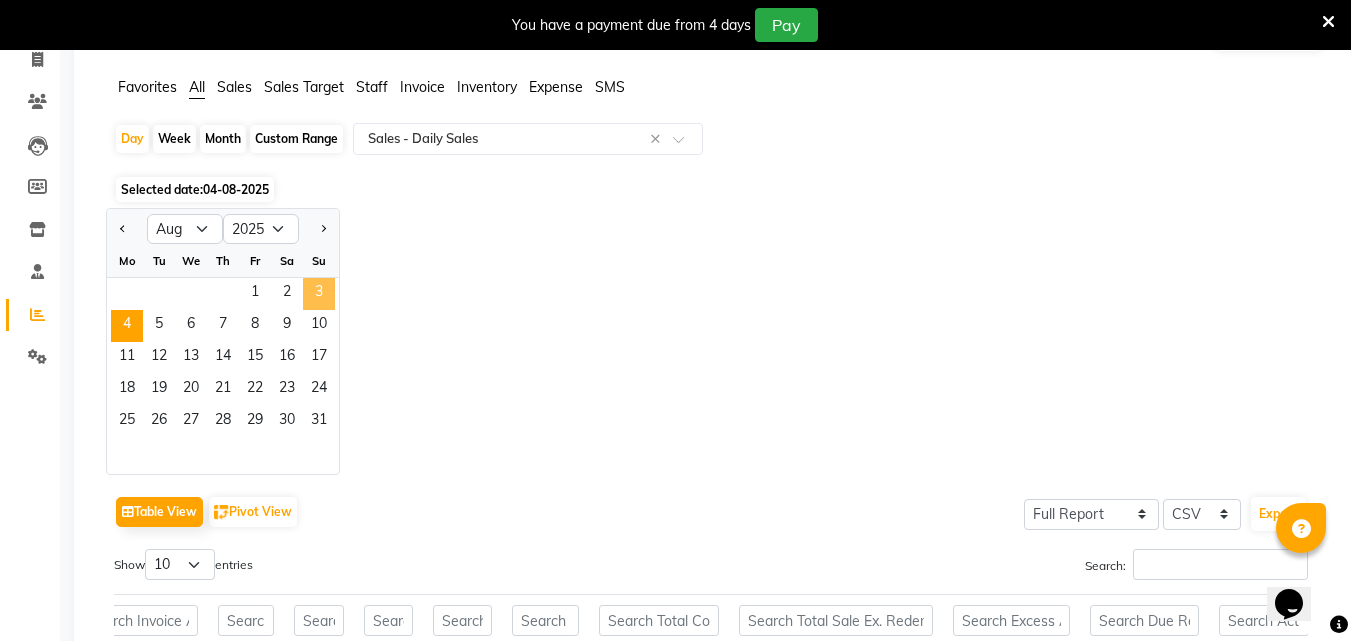 click on "3" 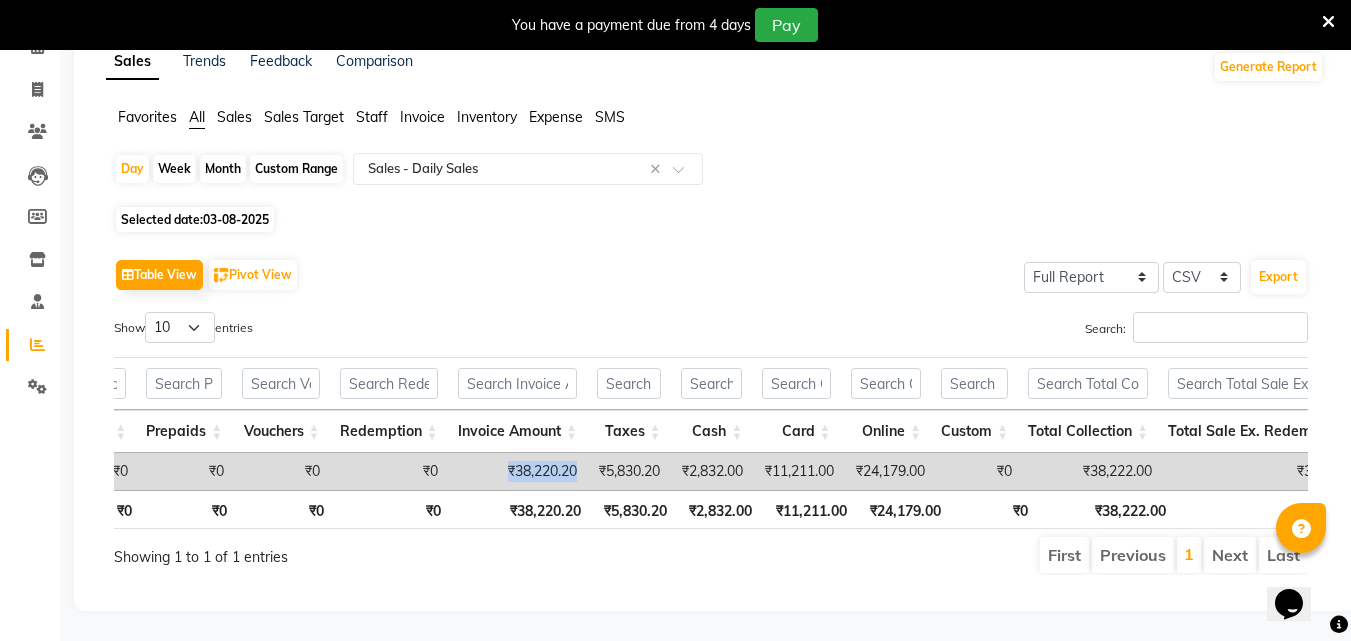 drag, startPoint x: 502, startPoint y: 436, endPoint x: 584, endPoint y: 441, distance: 82.1523 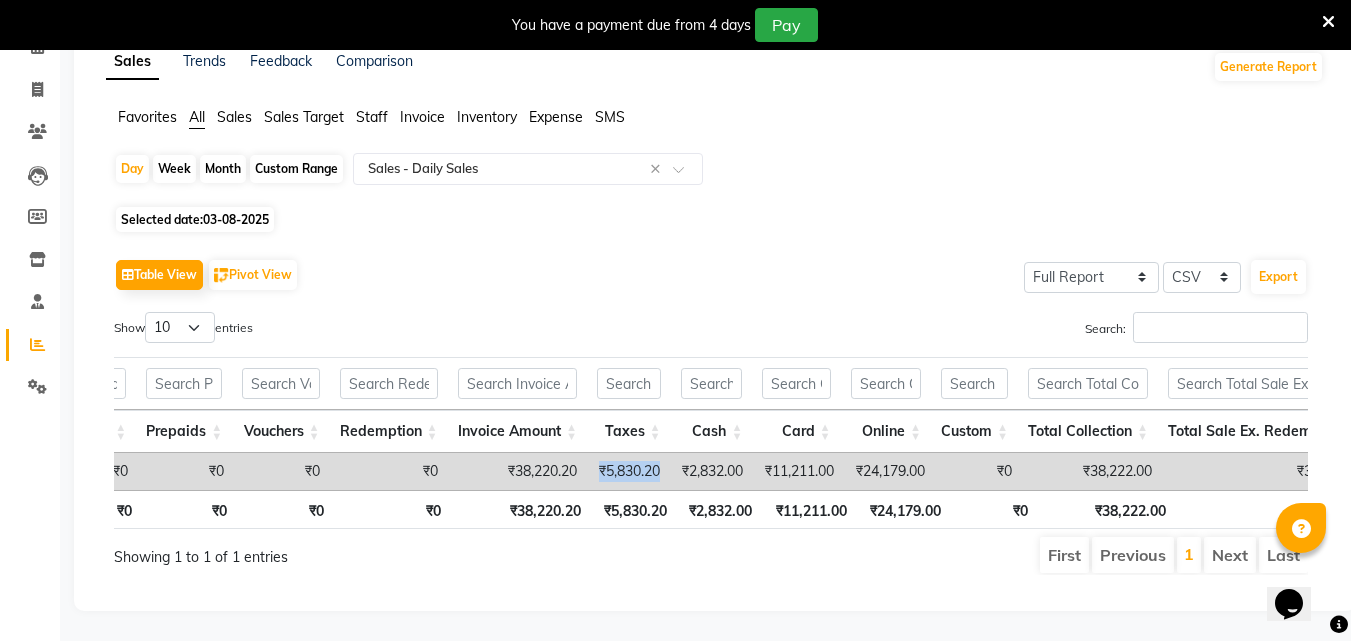 drag, startPoint x: 603, startPoint y: 435, endPoint x: 700, endPoint y: 433, distance: 97.020615 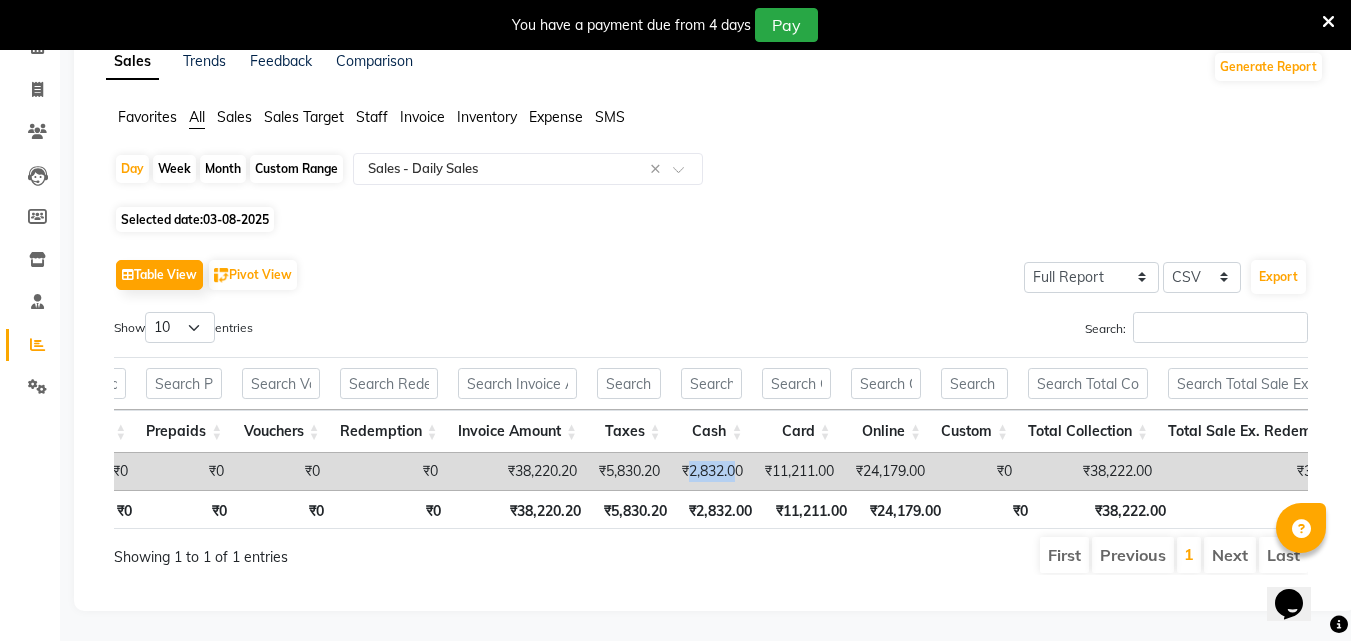 drag, startPoint x: 692, startPoint y: 439, endPoint x: 743, endPoint y: 441, distance: 51.0392 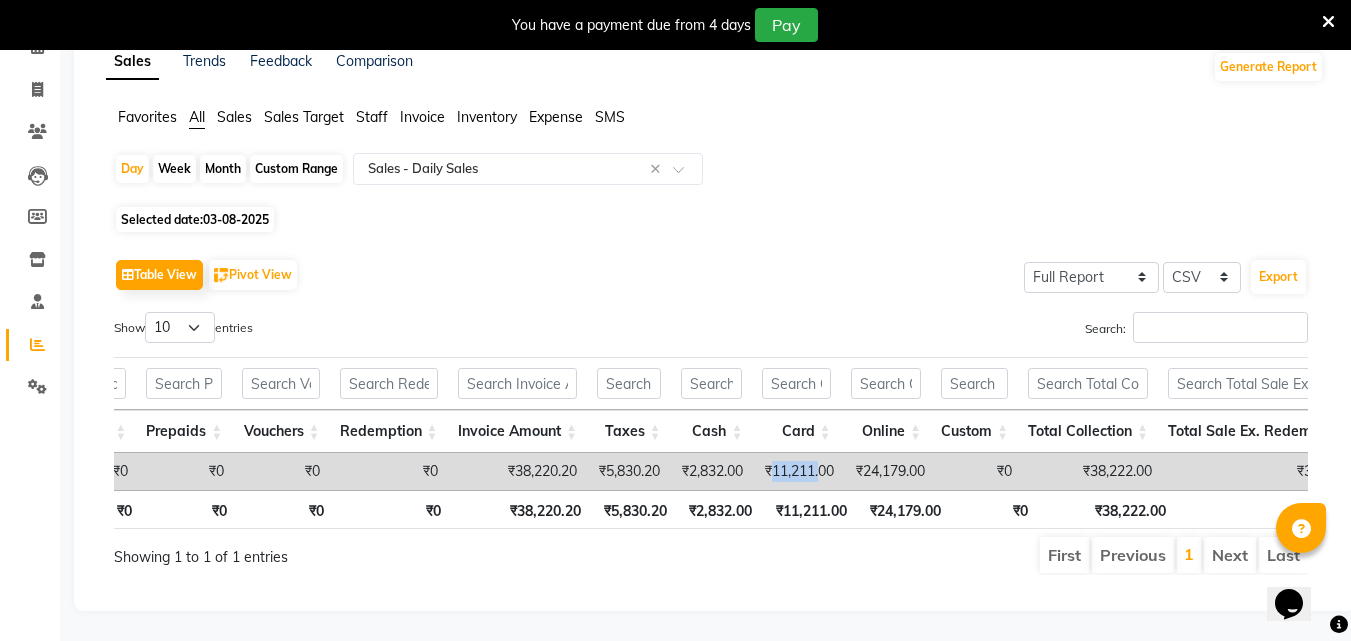 drag, startPoint x: 781, startPoint y: 439, endPoint x: 833, endPoint y: 441, distance: 52.03845 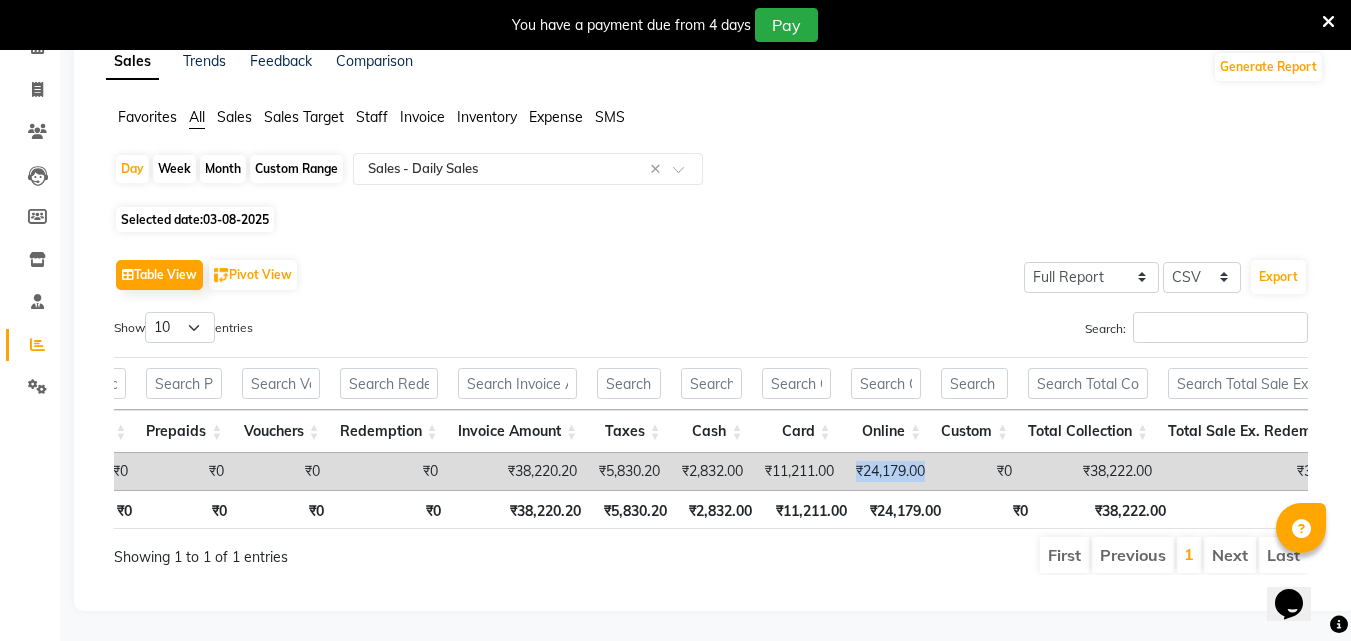 drag, startPoint x: 864, startPoint y: 441, endPoint x: 952, endPoint y: 439, distance: 88.02273 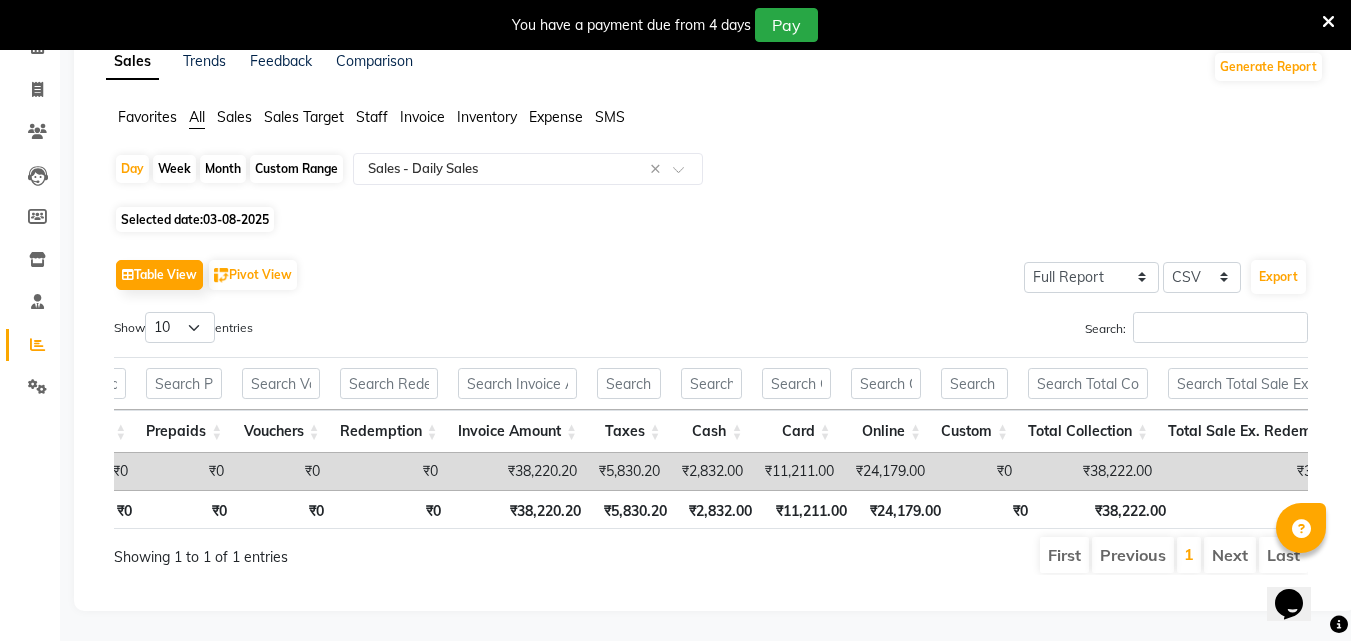 click on "03-08-2025" 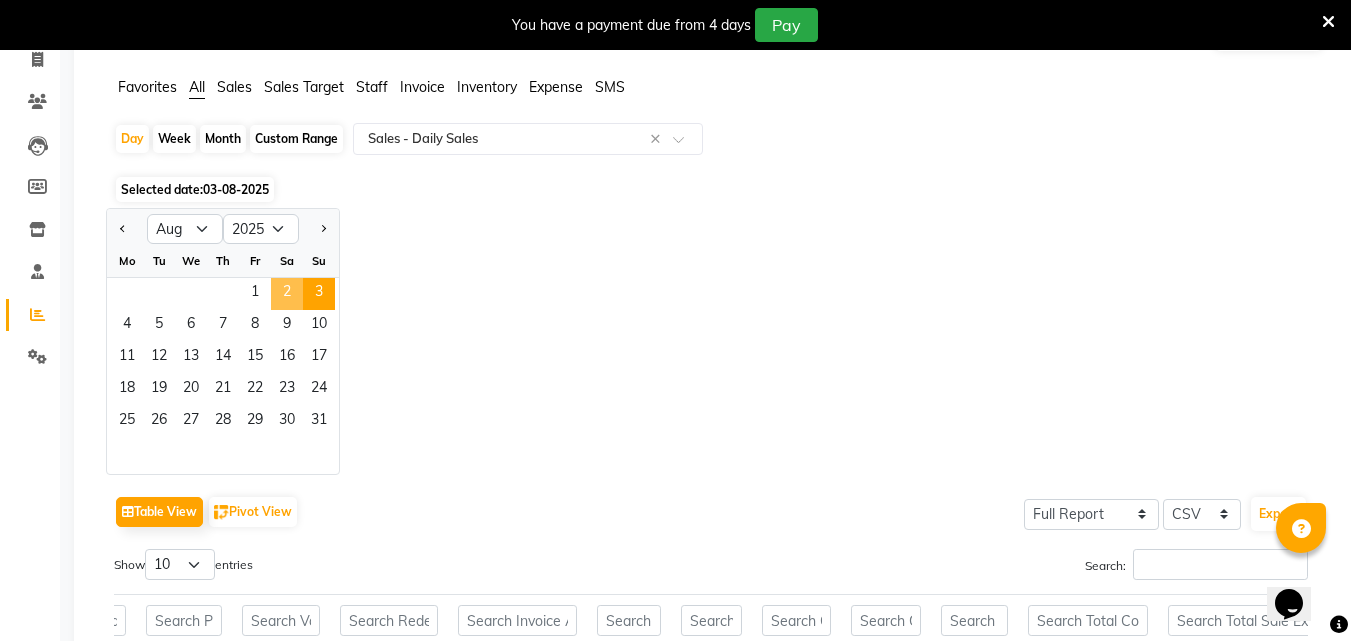 click on "2" 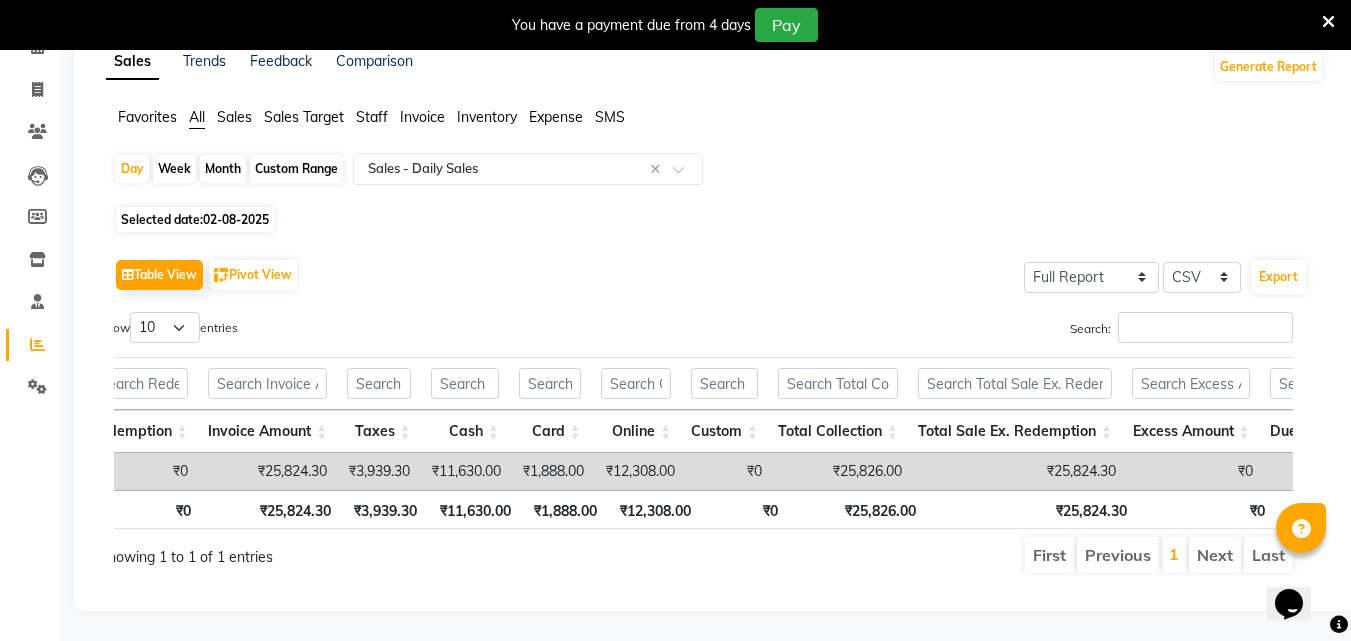 click on "02-08-2025" 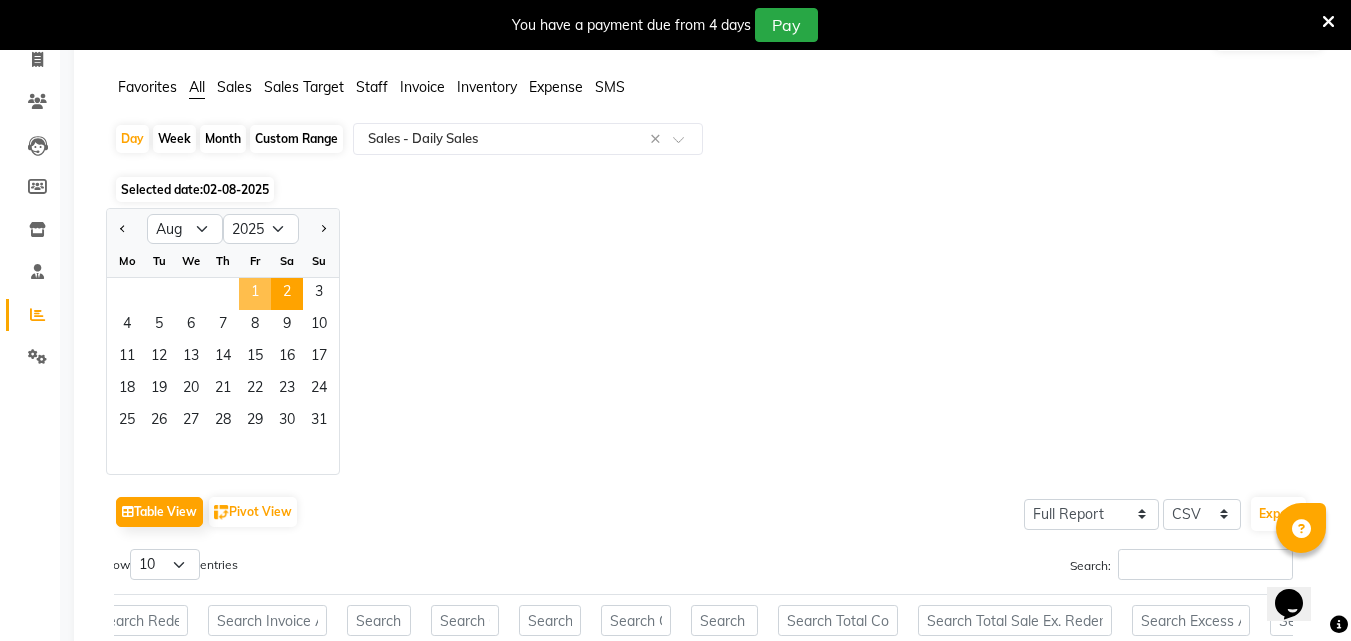 click on "1" 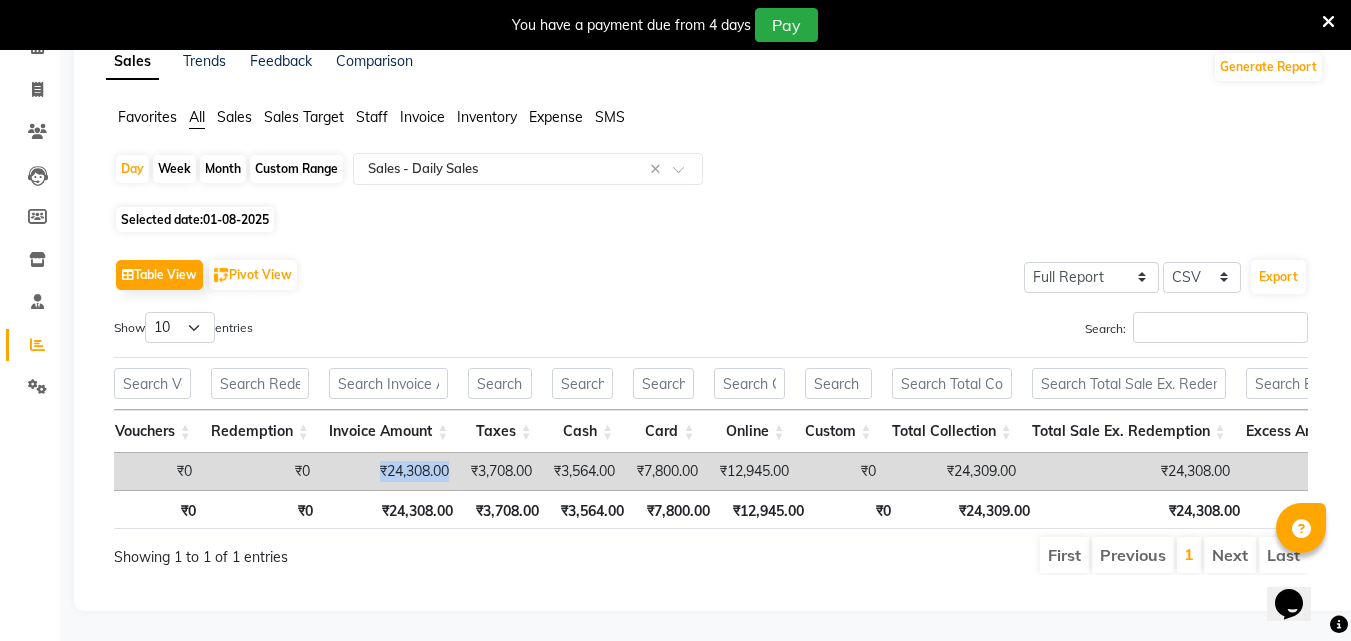 drag, startPoint x: 381, startPoint y: 439, endPoint x: 463, endPoint y: 443, distance: 82.0975 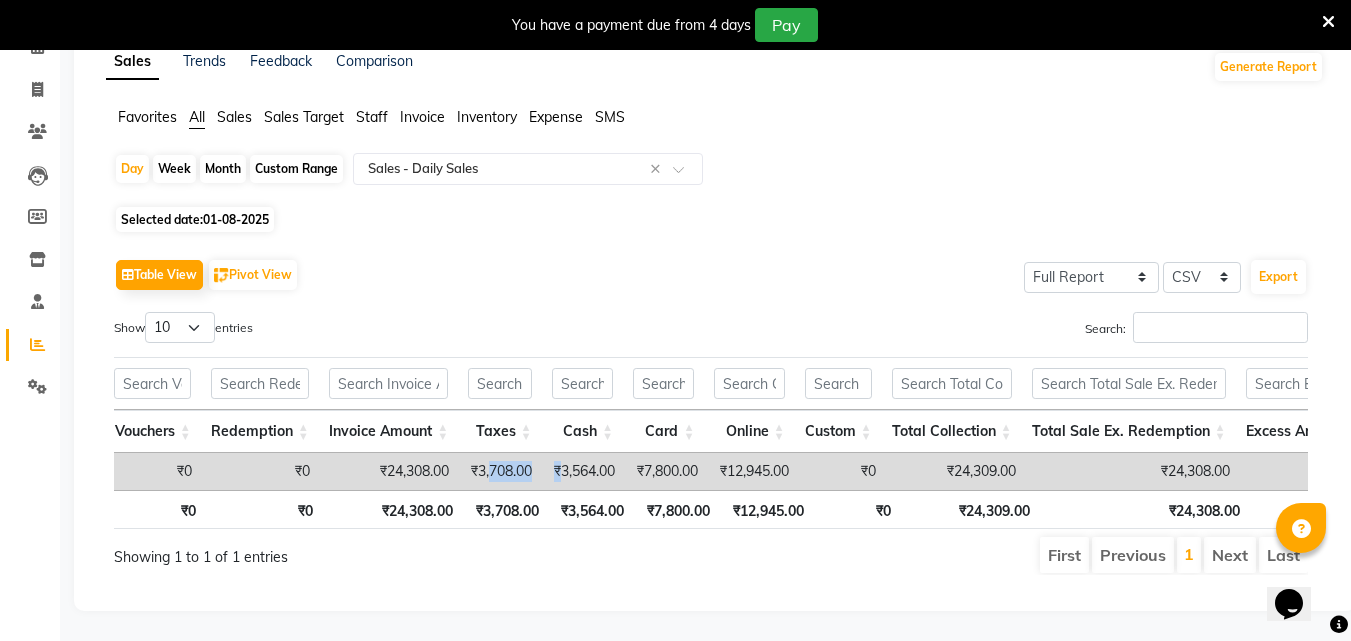 drag, startPoint x: 497, startPoint y: 443, endPoint x: 592, endPoint y: 453, distance: 95.524864 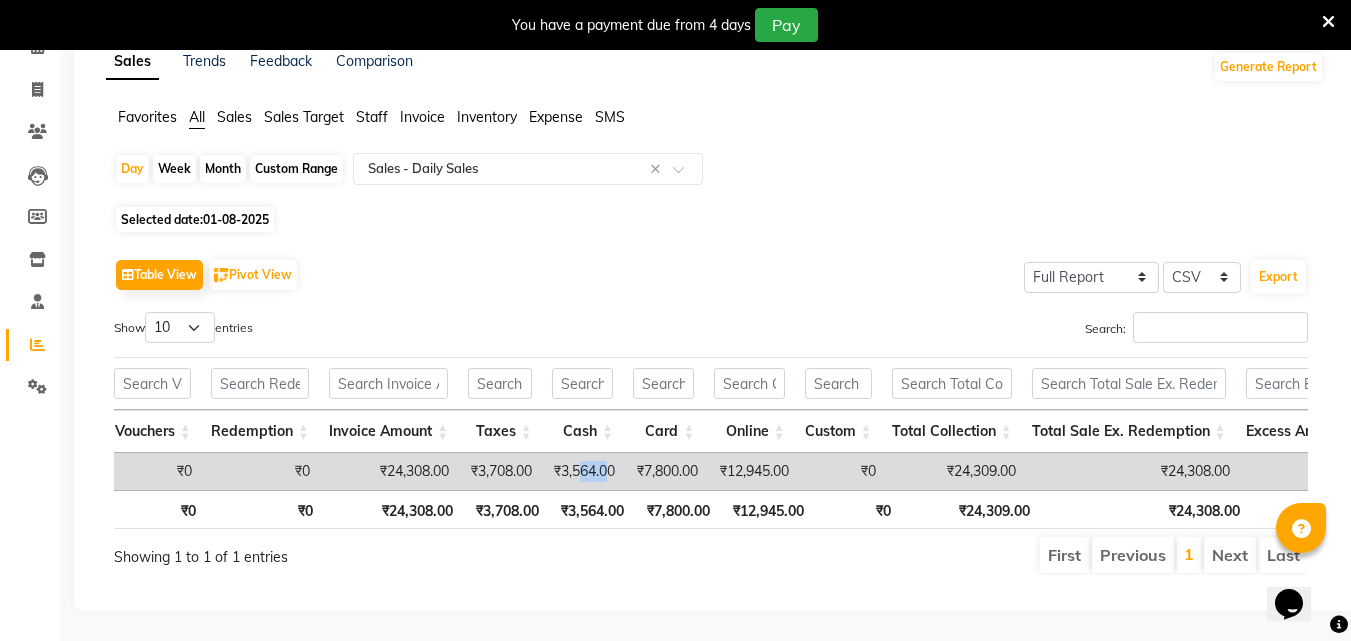 drag, startPoint x: 589, startPoint y: 438, endPoint x: 640, endPoint y: 437, distance: 51.009804 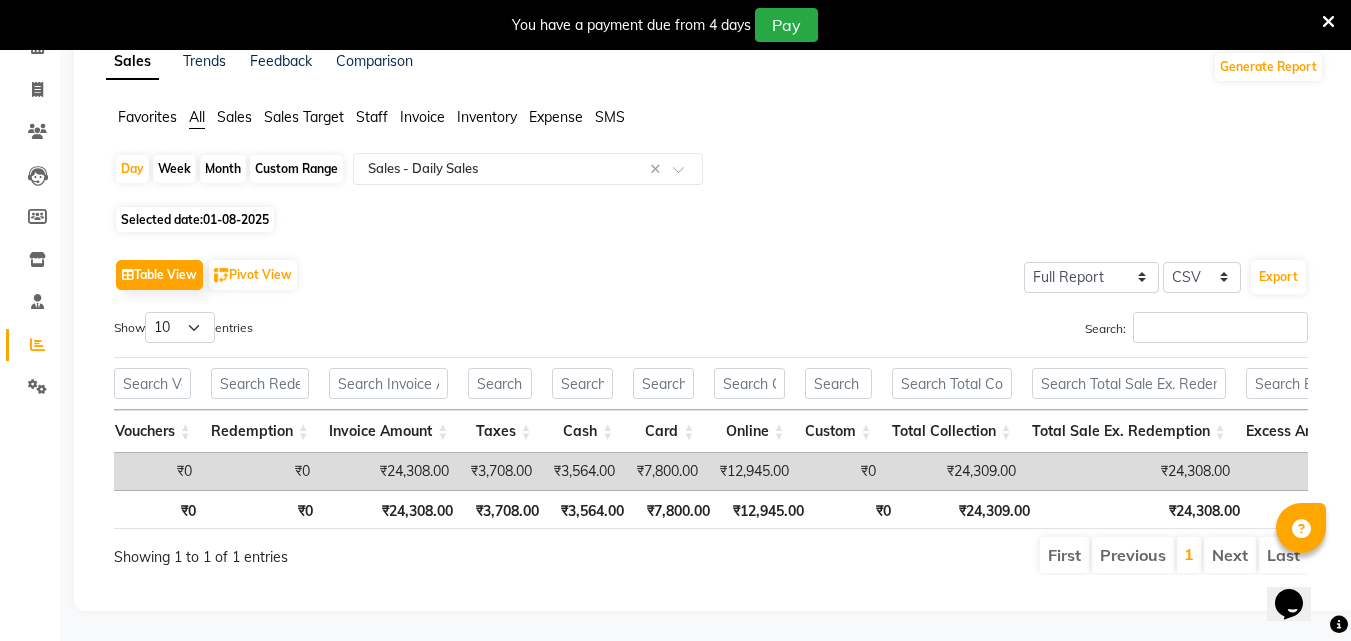 click on "Showing 1 to 1 of 1 entries" at bounding box center (354, 551) 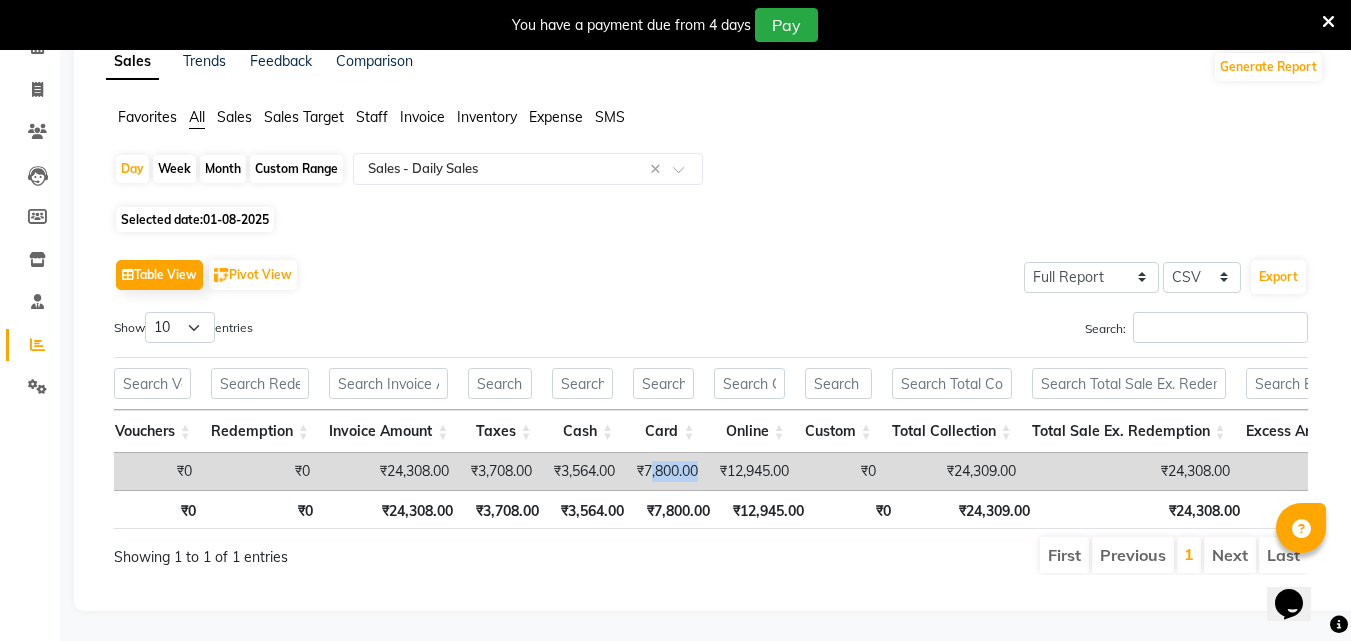 drag, startPoint x: 664, startPoint y: 438, endPoint x: 713, endPoint y: 438, distance: 49 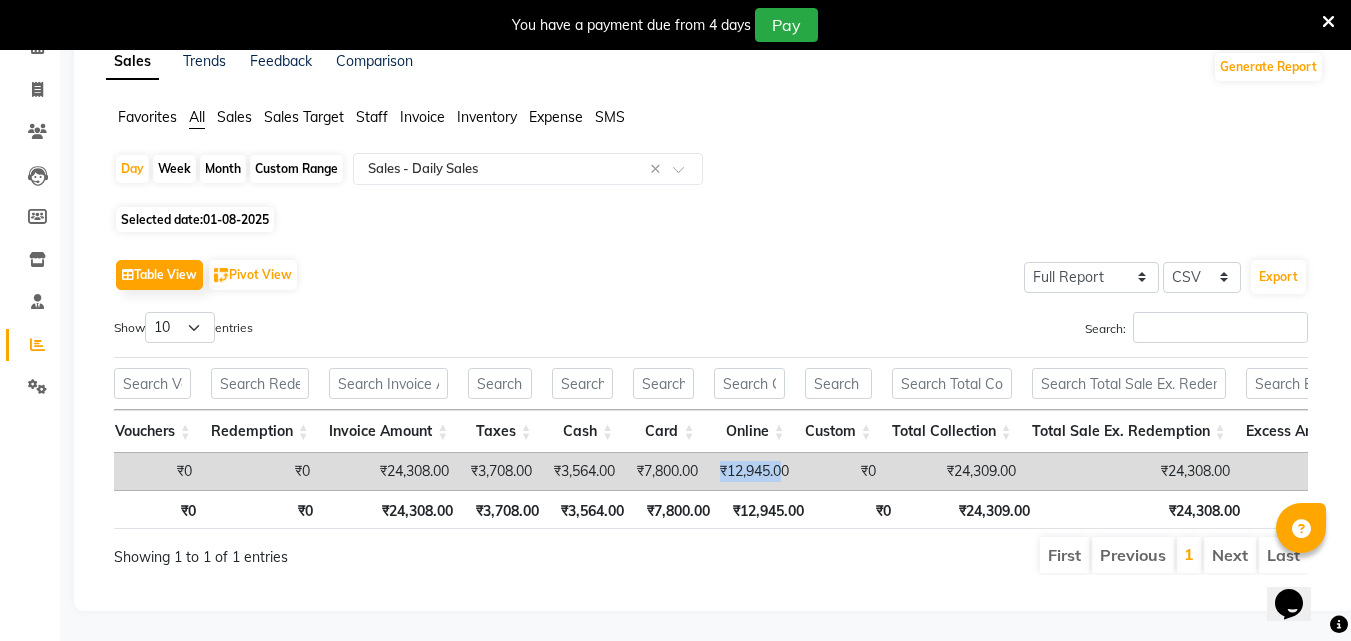 drag, startPoint x: 732, startPoint y: 438, endPoint x: 799, endPoint y: 442, distance: 67.11929 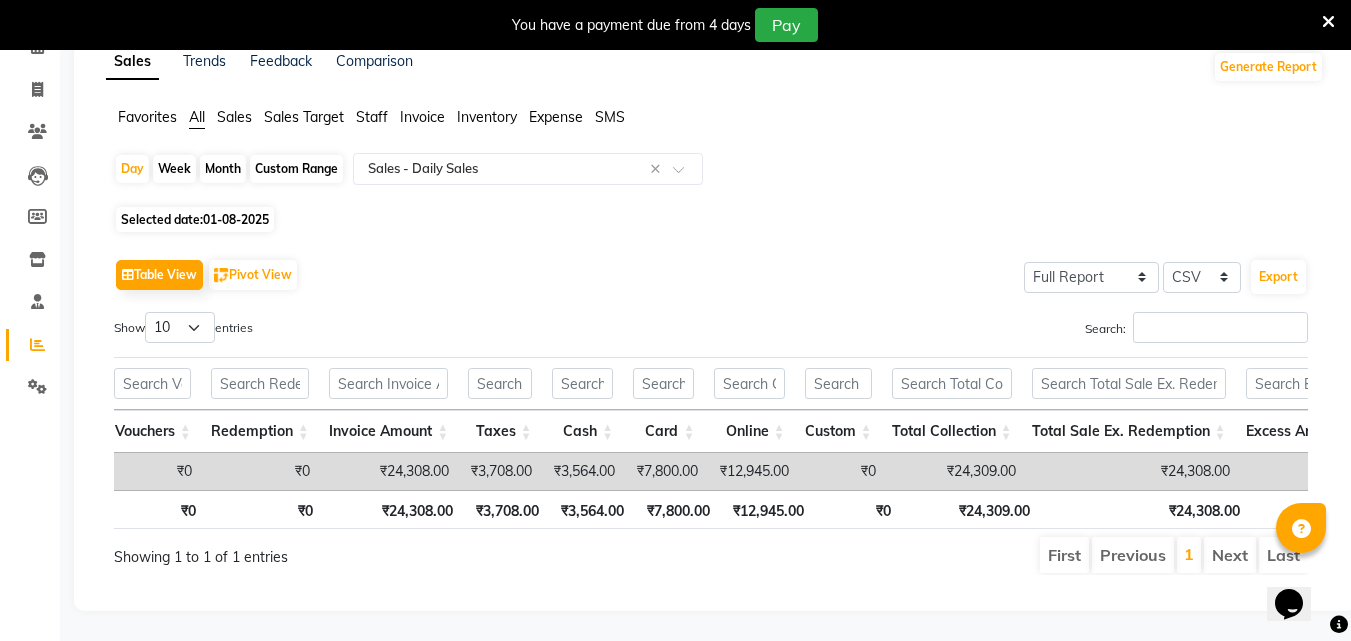 click on "01-08-2025" 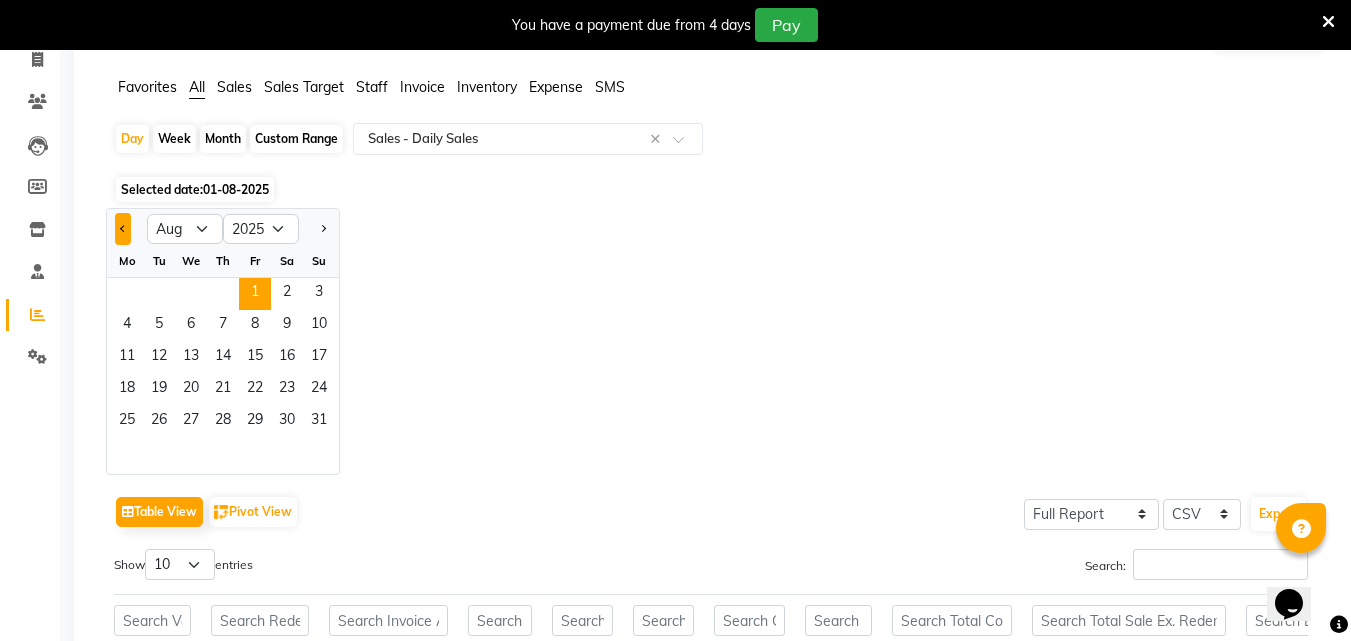 click 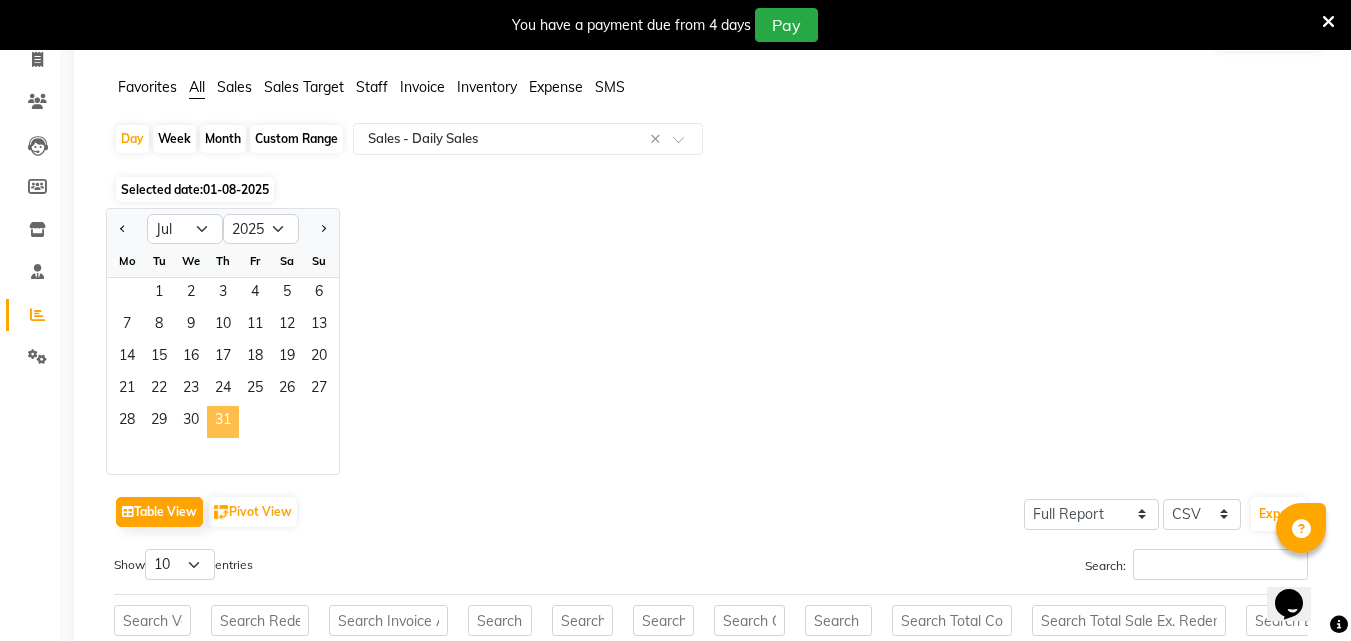 click on "31" 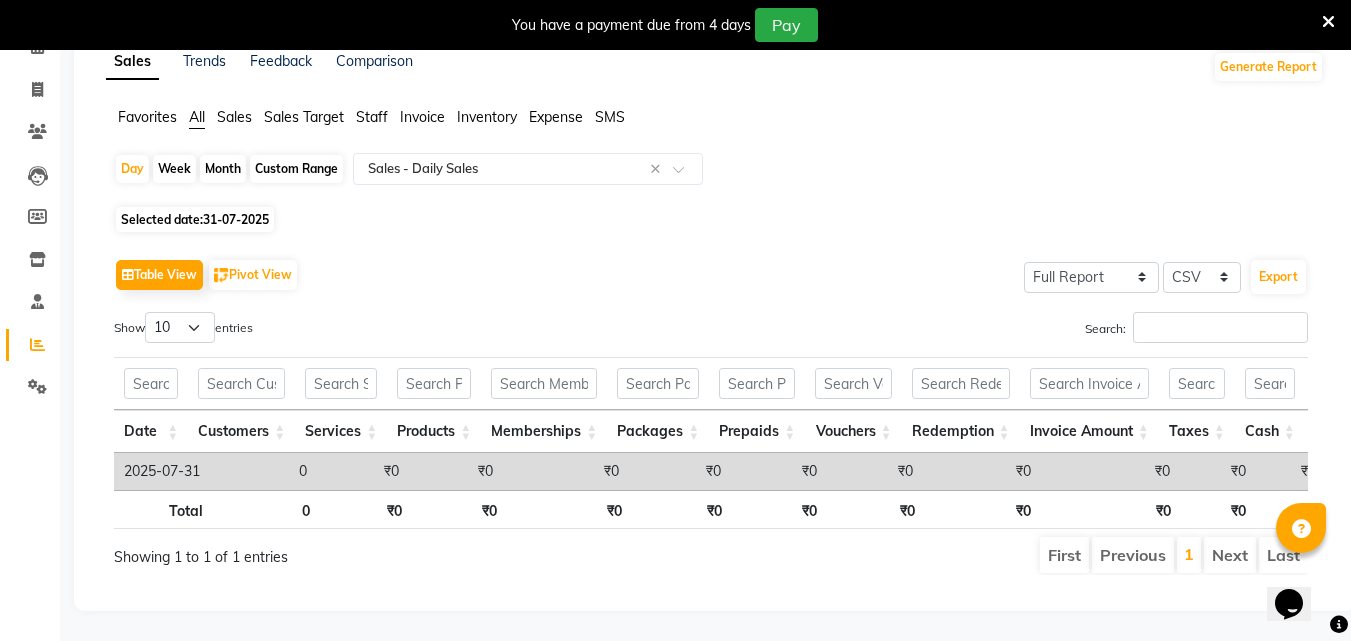 click on "31-07-2025" 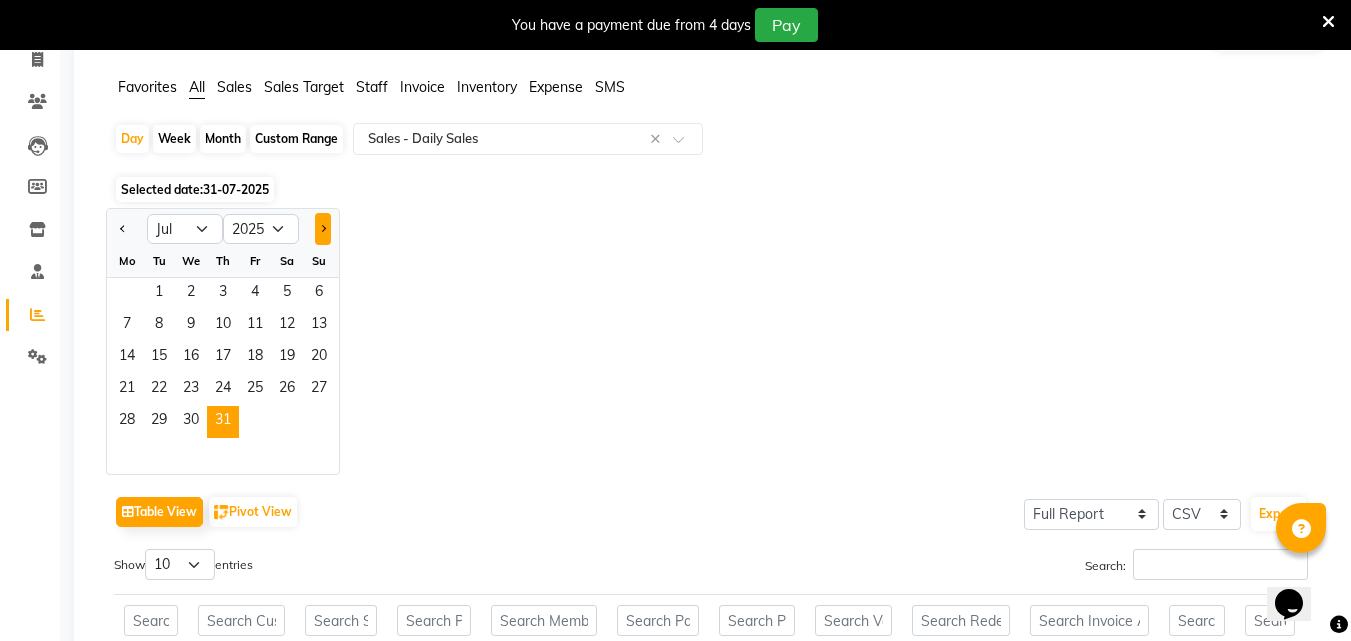 click 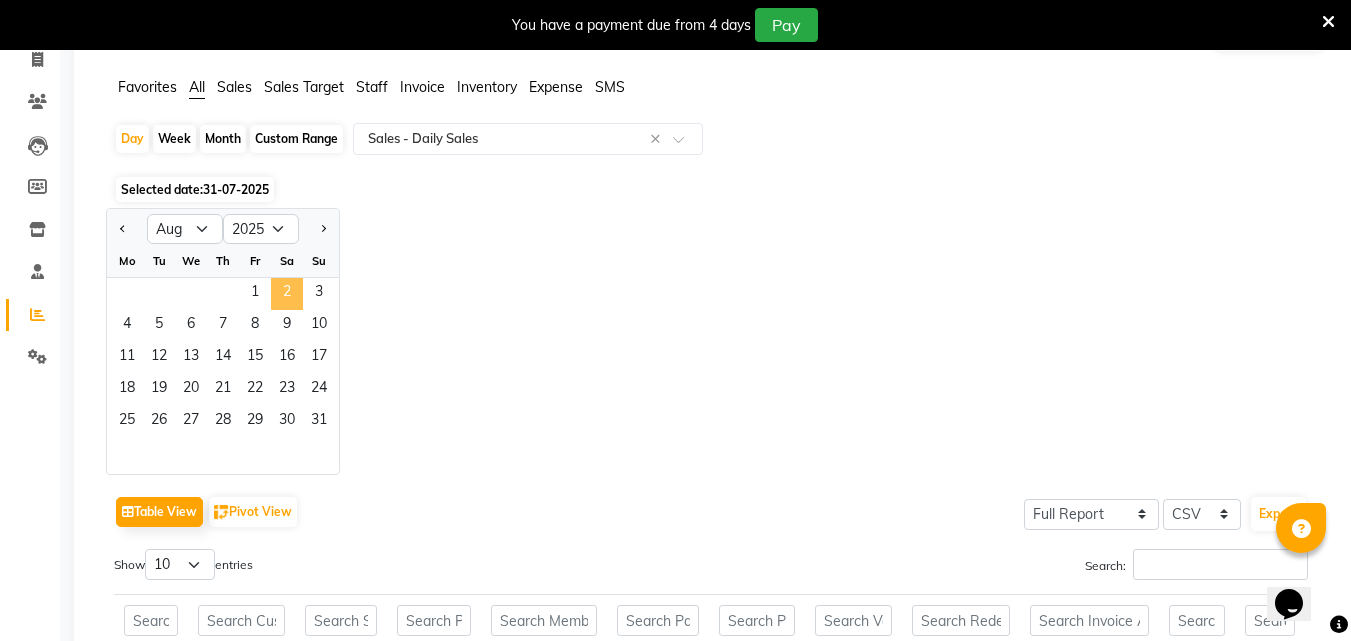 click on "2" 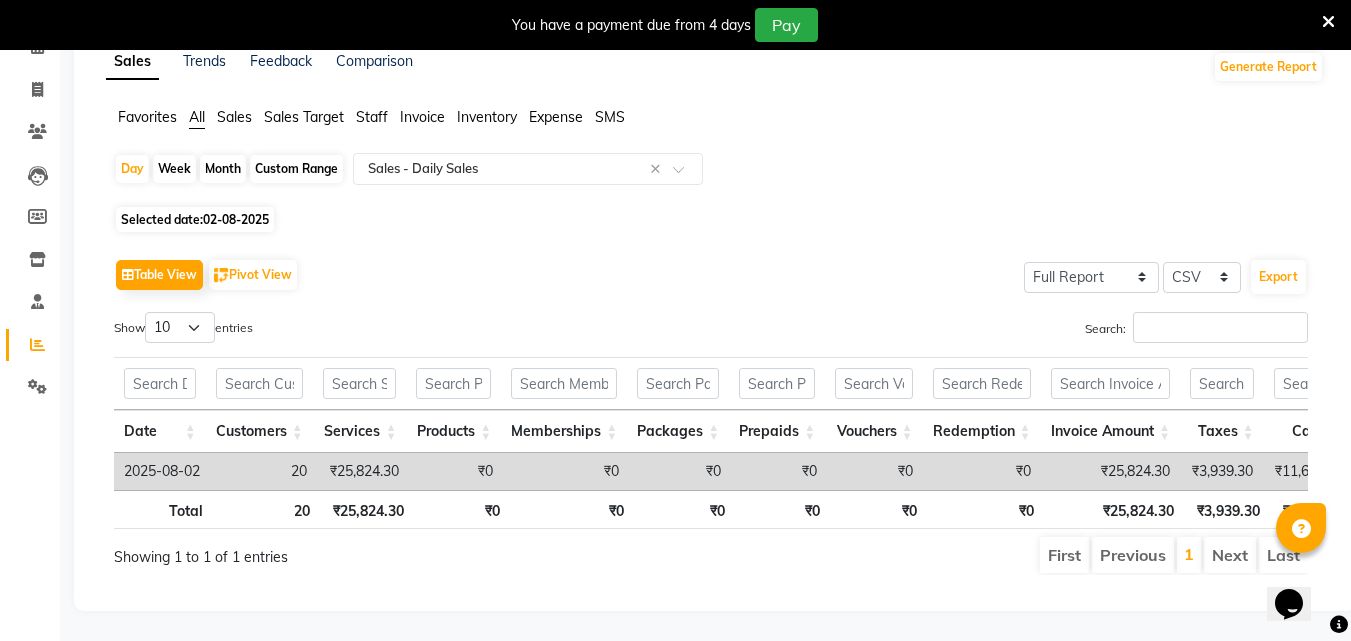 scroll, scrollTop: 0, scrollLeft: 256, axis: horizontal 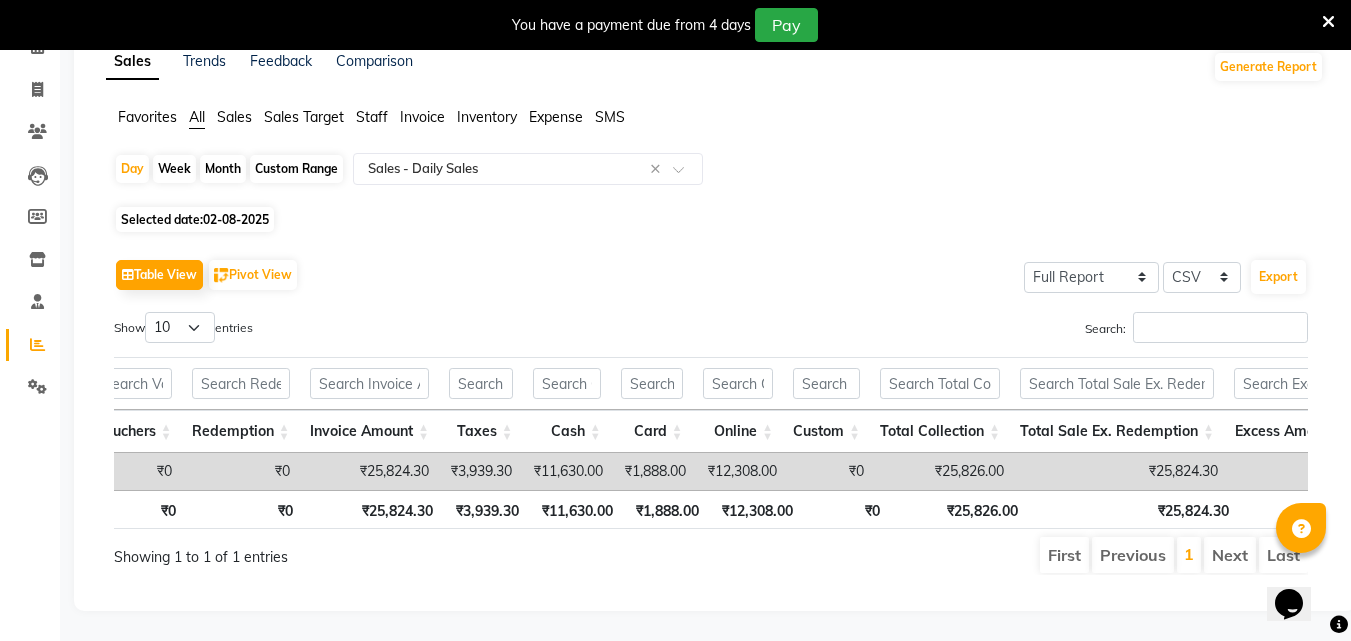 click on "02-08-2025" 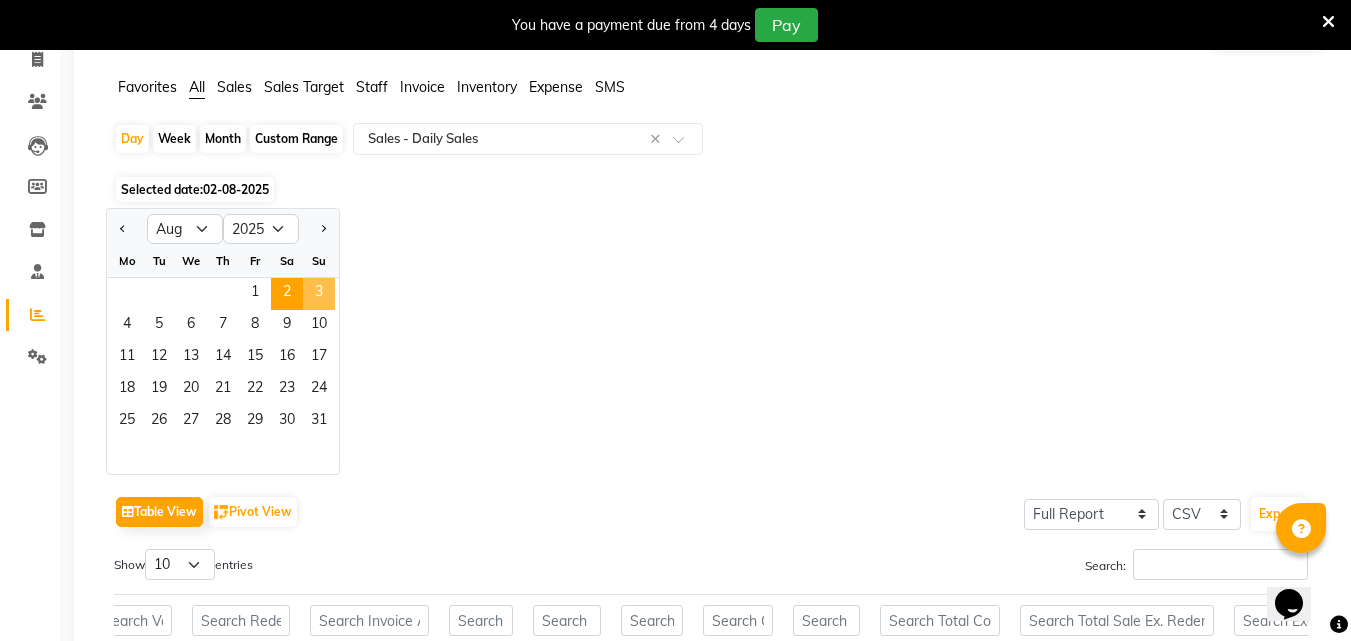 click on "3" 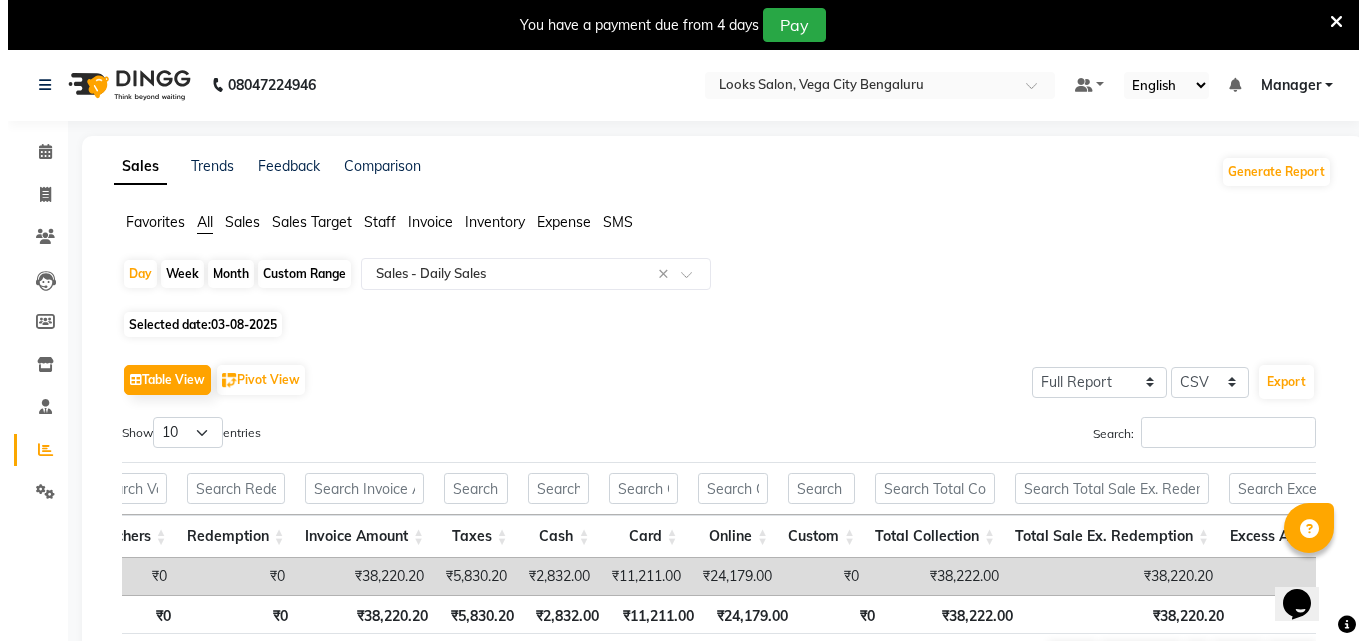 scroll, scrollTop: 0, scrollLeft: 0, axis: both 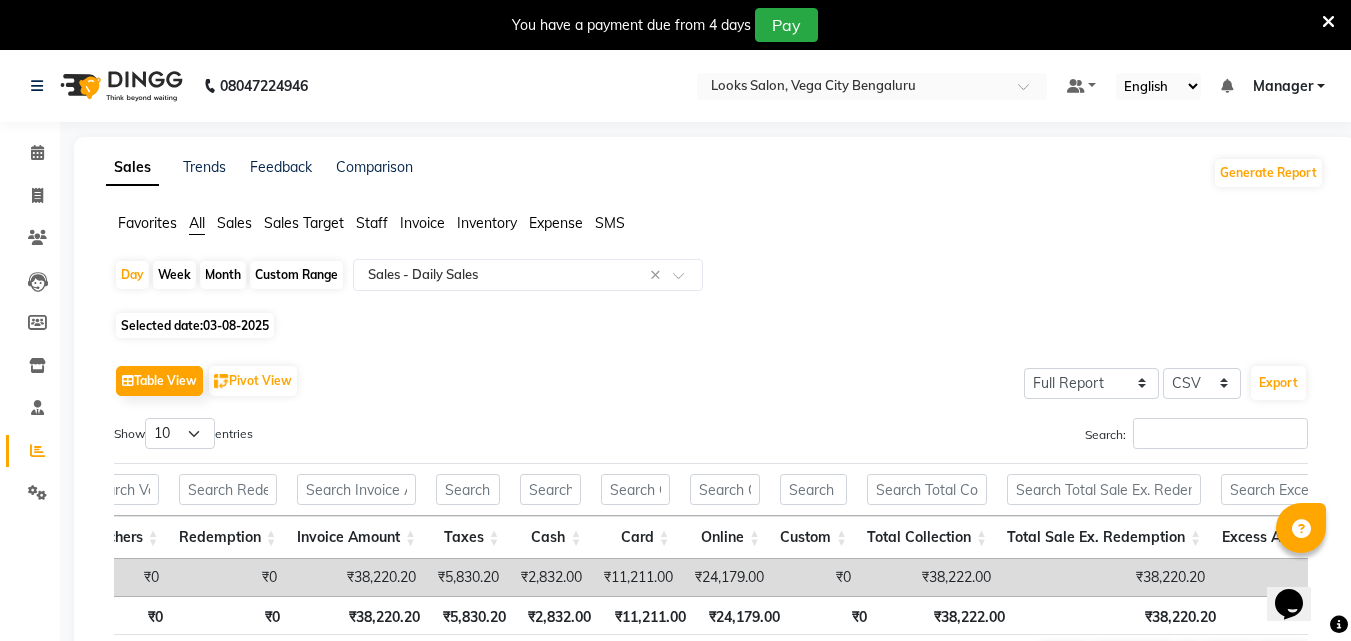 click on "Manager" at bounding box center (1283, 86) 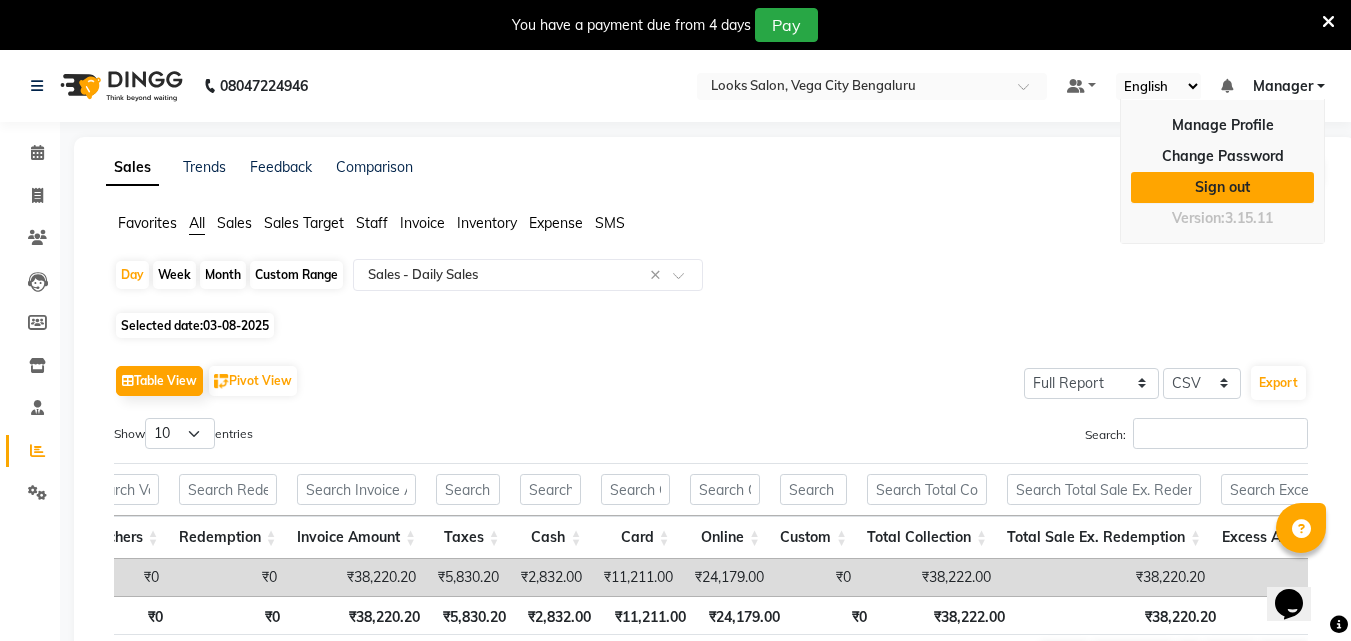 click on "Sign out" at bounding box center (1222, 187) 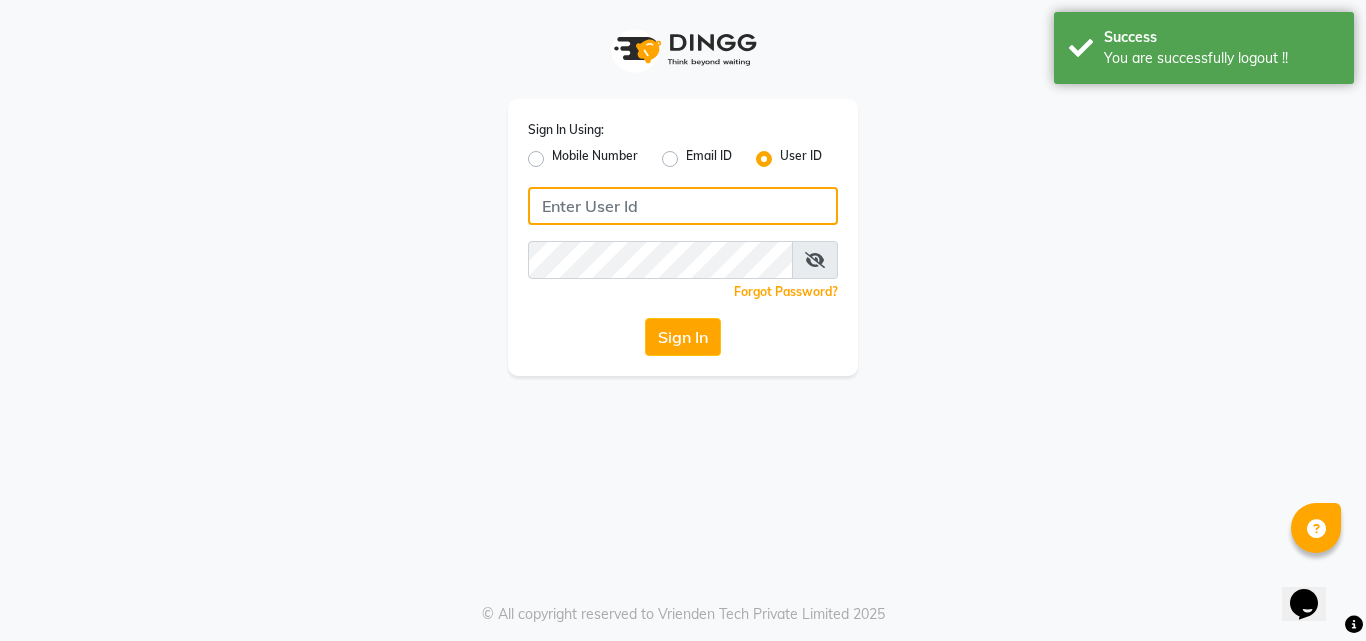 click 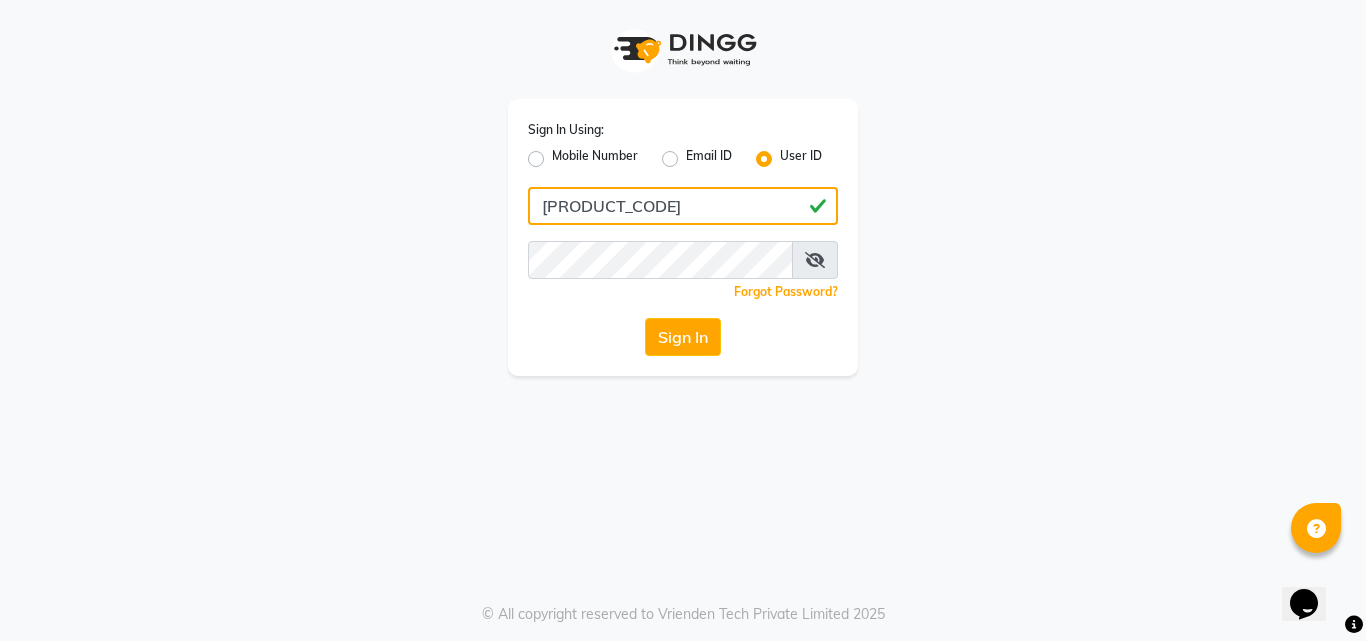 type on "[PRODUCT_CODE]" 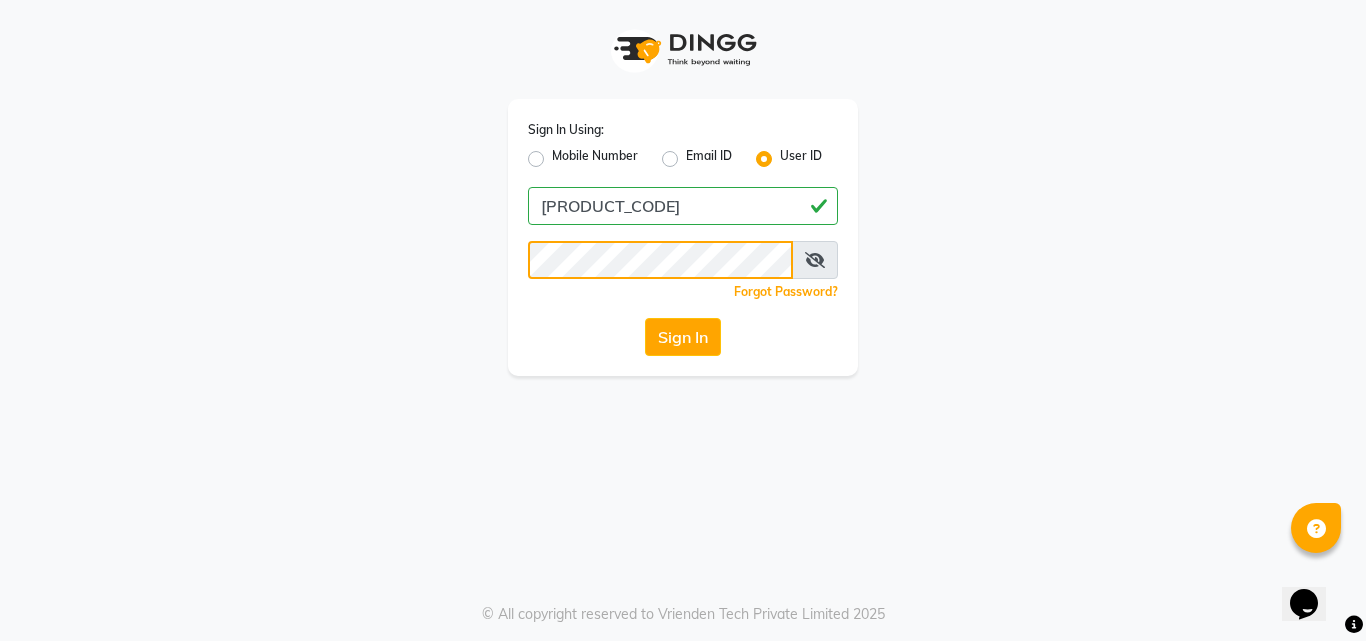 click on "Sign In" 